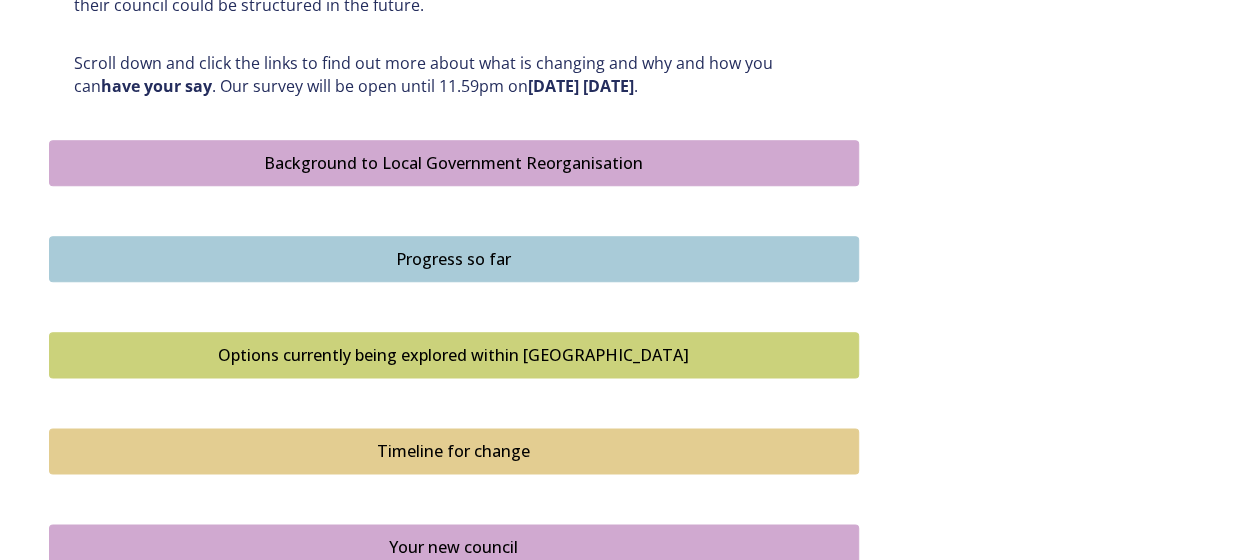 scroll, scrollTop: 1100, scrollLeft: 0, axis: vertical 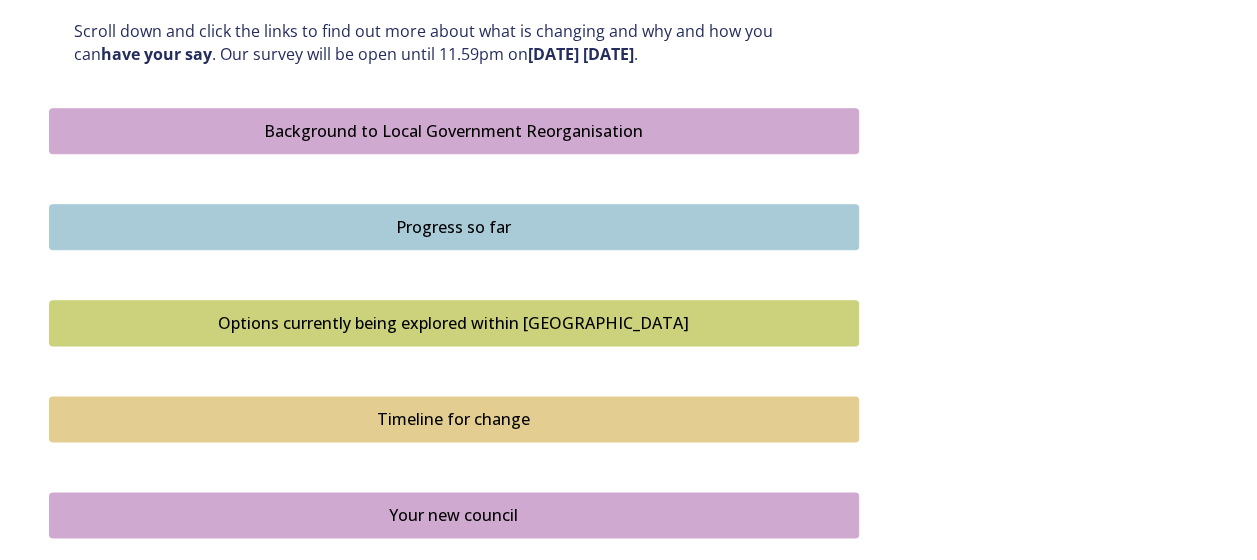click on "Background to Local Government Reorganisation" at bounding box center (454, 131) 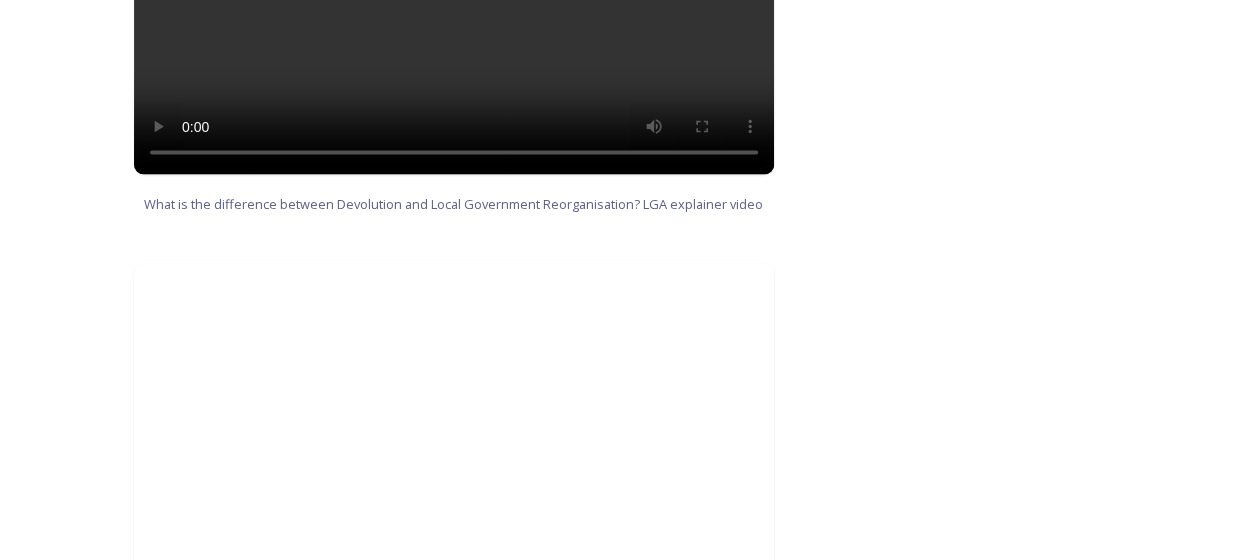 scroll, scrollTop: 2100, scrollLeft: 0, axis: vertical 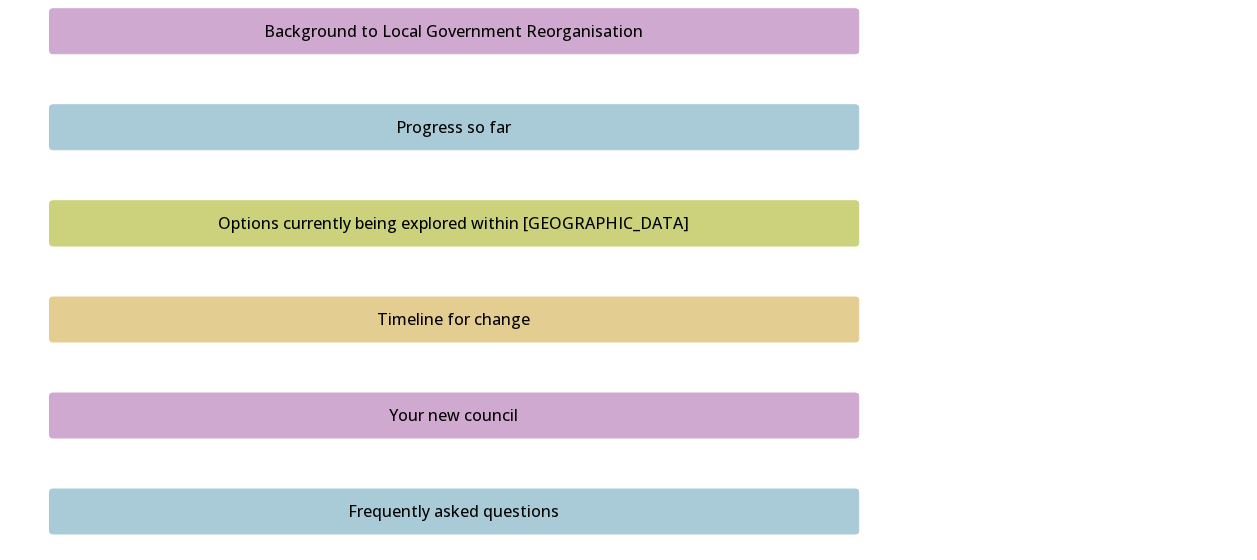 click on "Options currently being explored within West Sussex" at bounding box center [454, 223] 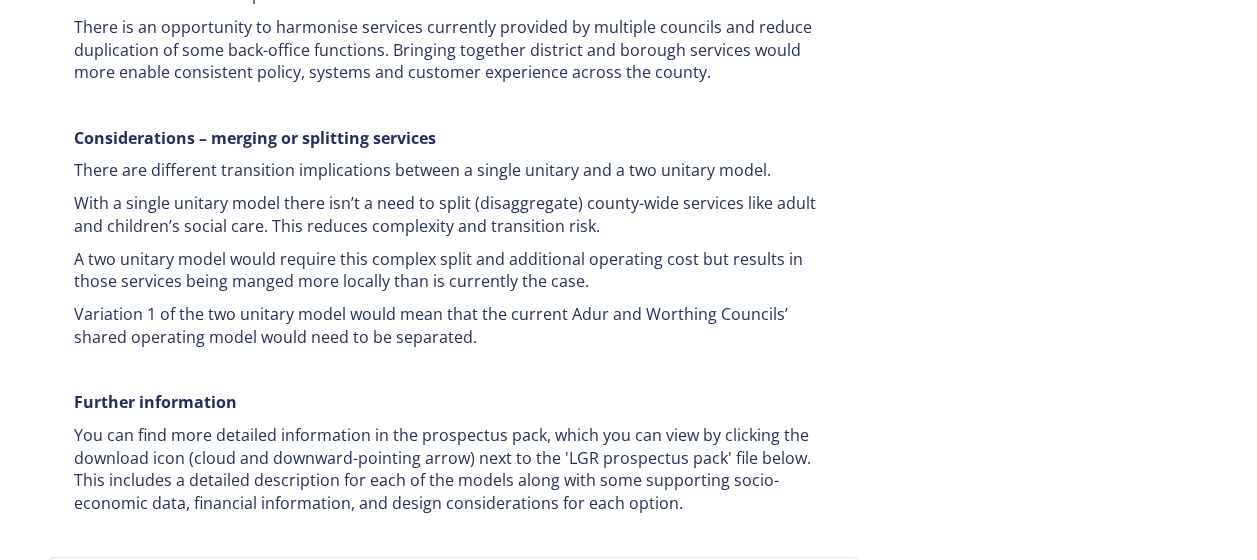 scroll, scrollTop: 4000, scrollLeft: 0, axis: vertical 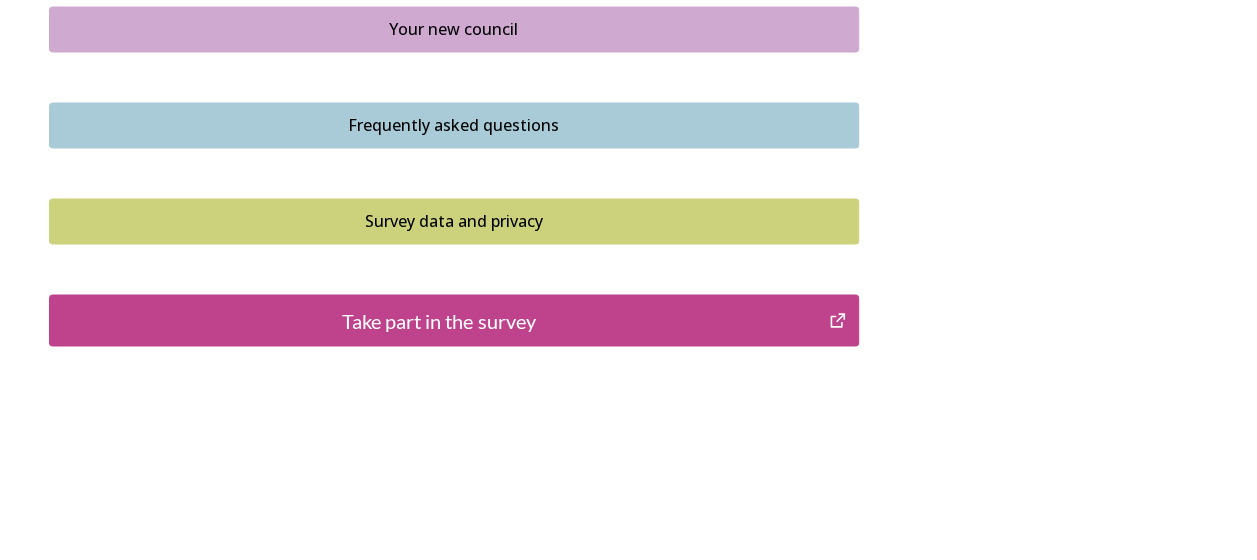 click on "Take part in the survey" at bounding box center [439, 320] 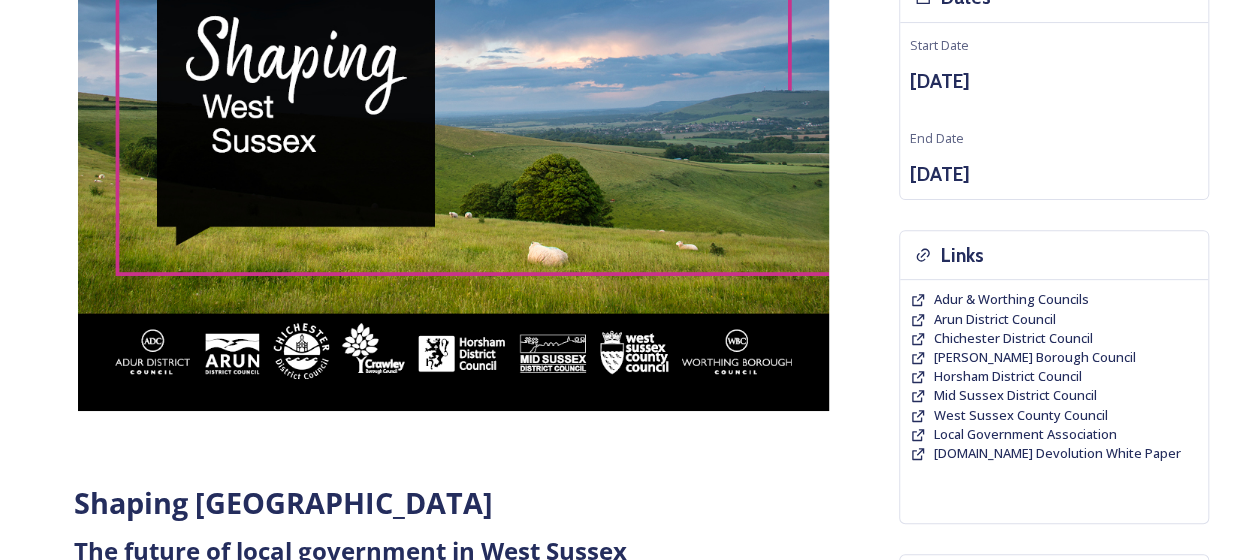 scroll, scrollTop: 0, scrollLeft: 0, axis: both 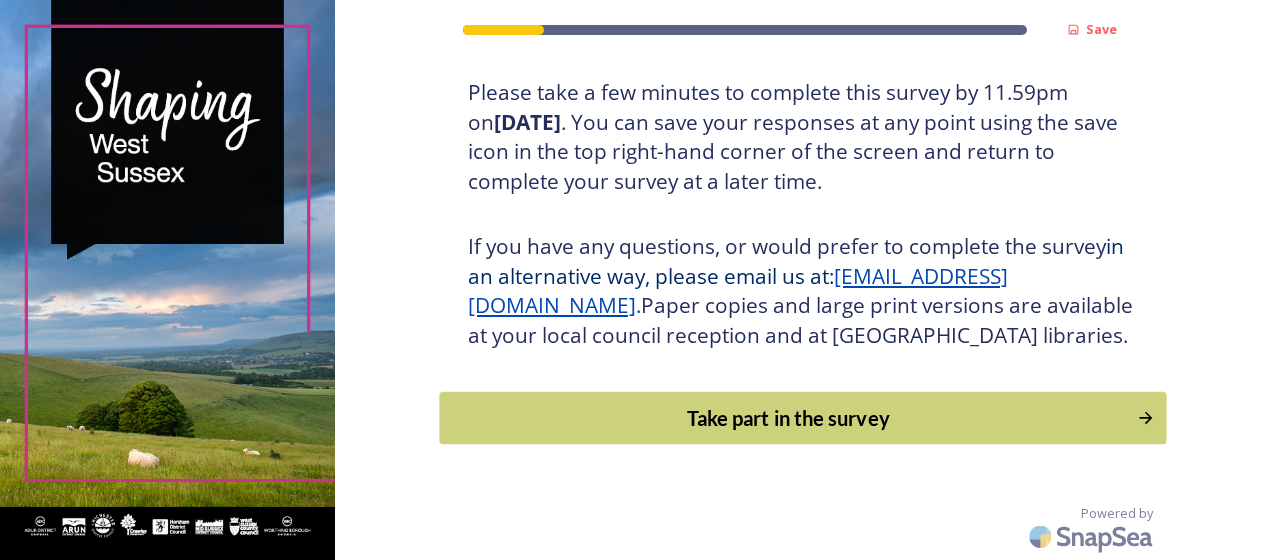click on "Take part in the survey" at bounding box center (803, 418) 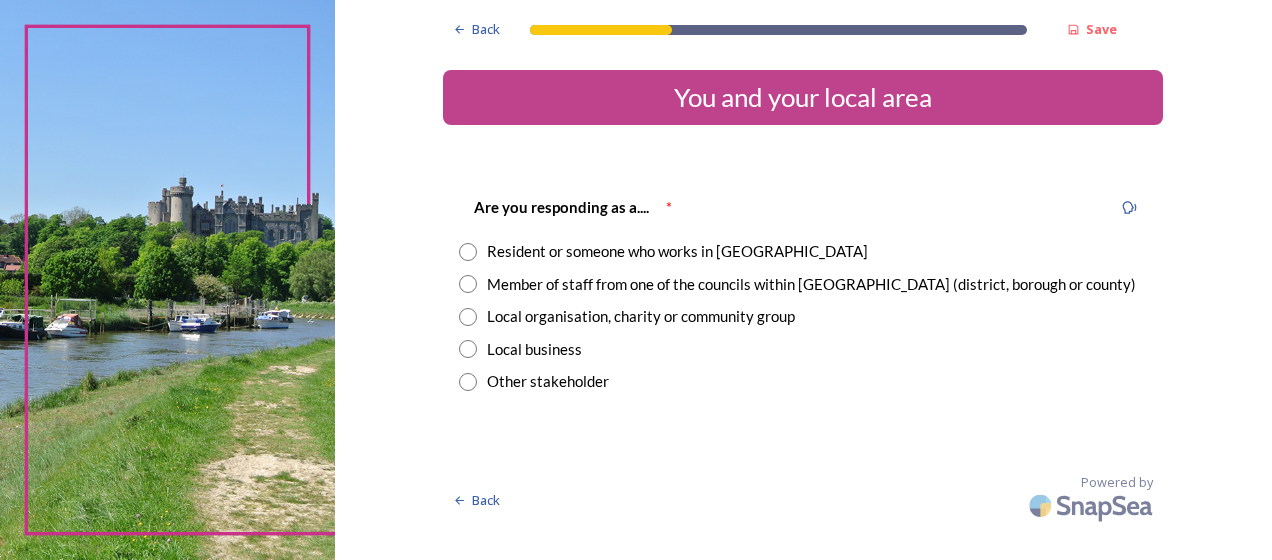 click on "Member of staff from one of the councils within [GEOGRAPHIC_DATA] (district, borough or county)" at bounding box center (811, 284) 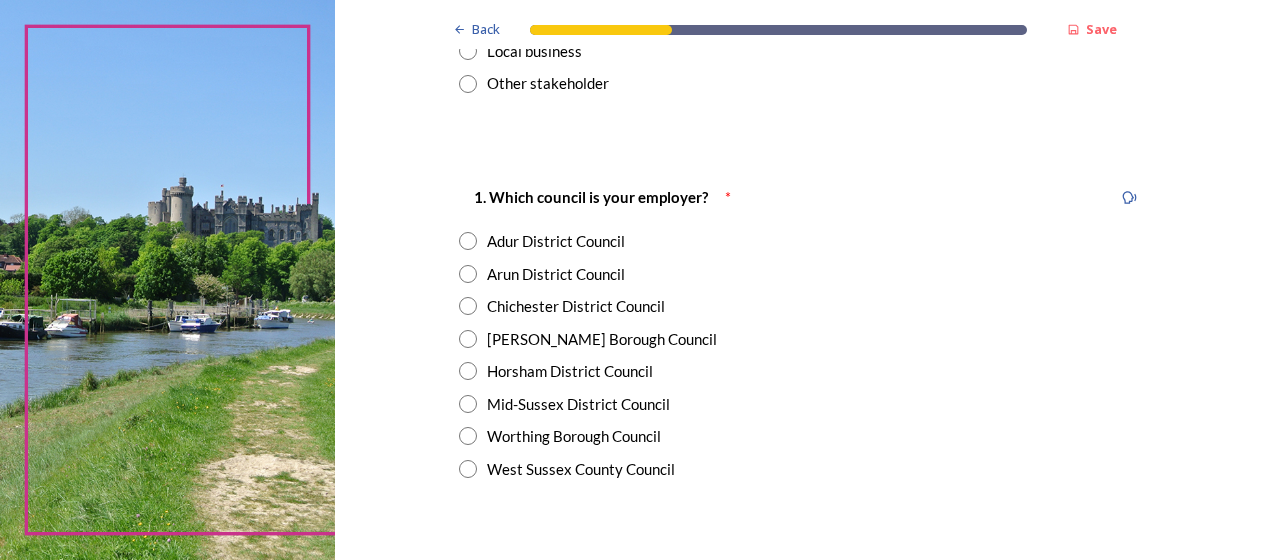 scroll, scrollTop: 300, scrollLeft: 0, axis: vertical 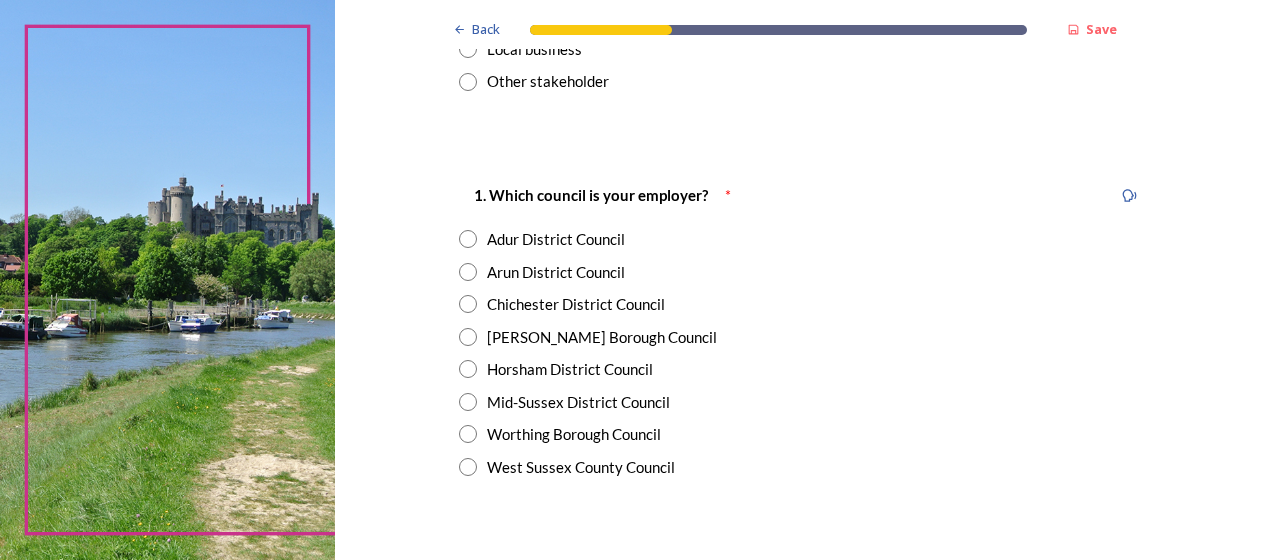 click on "Chichester District Council" at bounding box center [576, 304] 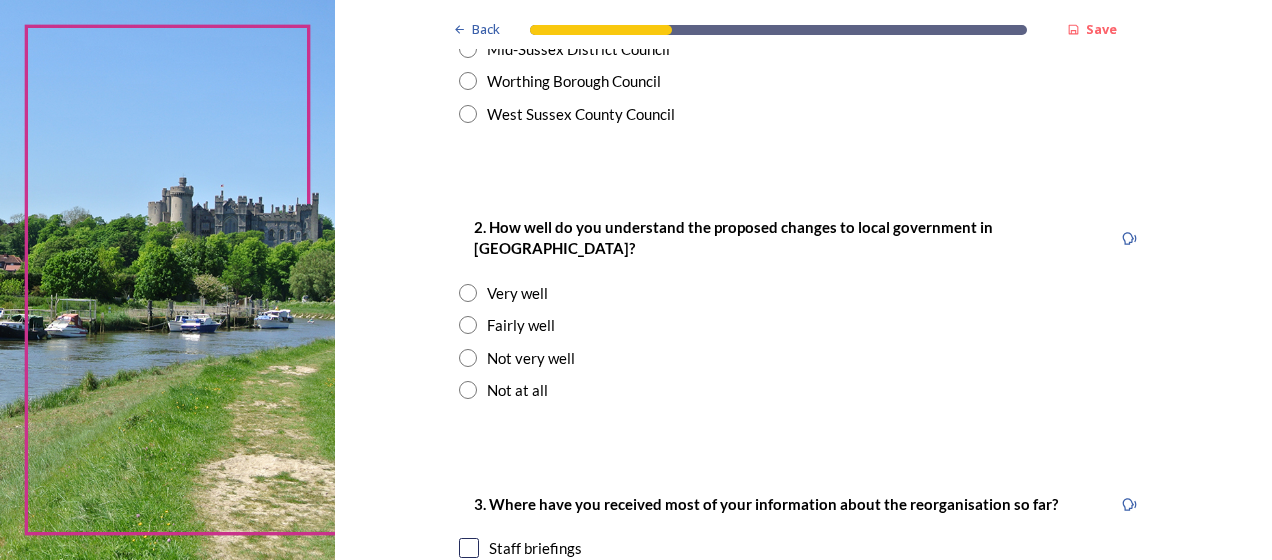 scroll, scrollTop: 700, scrollLeft: 0, axis: vertical 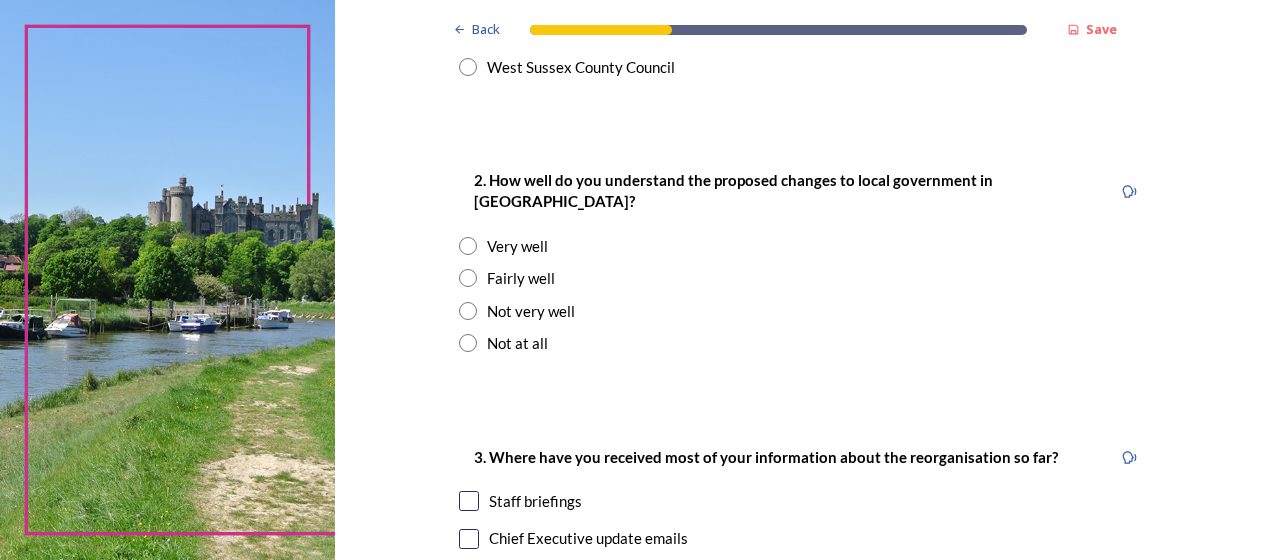 click on "Fairly well" at bounding box center [521, 278] 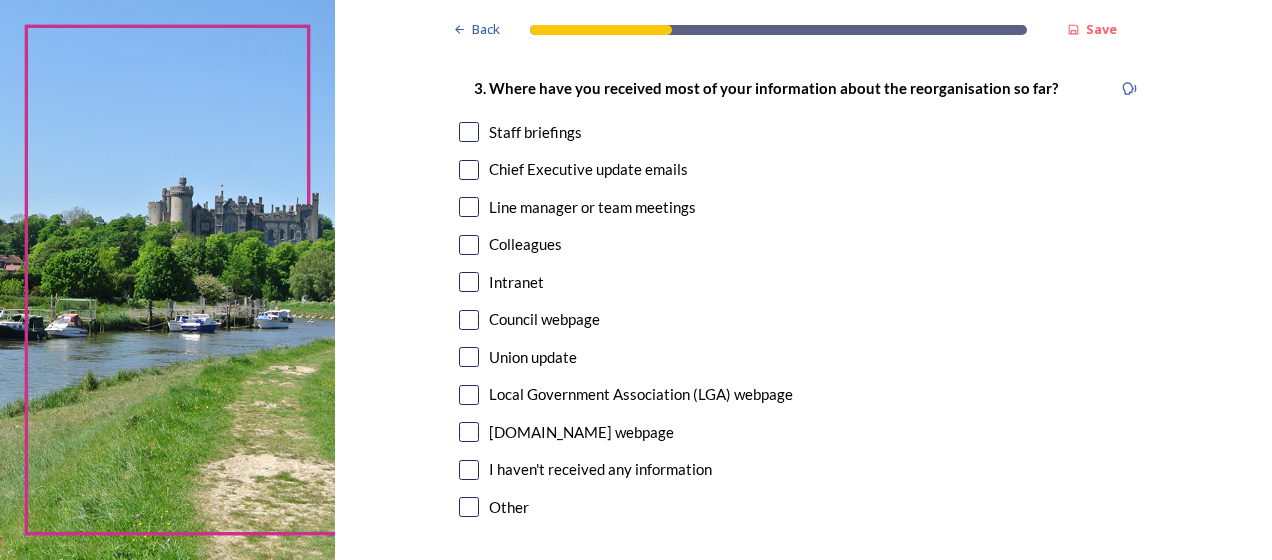 scroll, scrollTop: 1100, scrollLeft: 0, axis: vertical 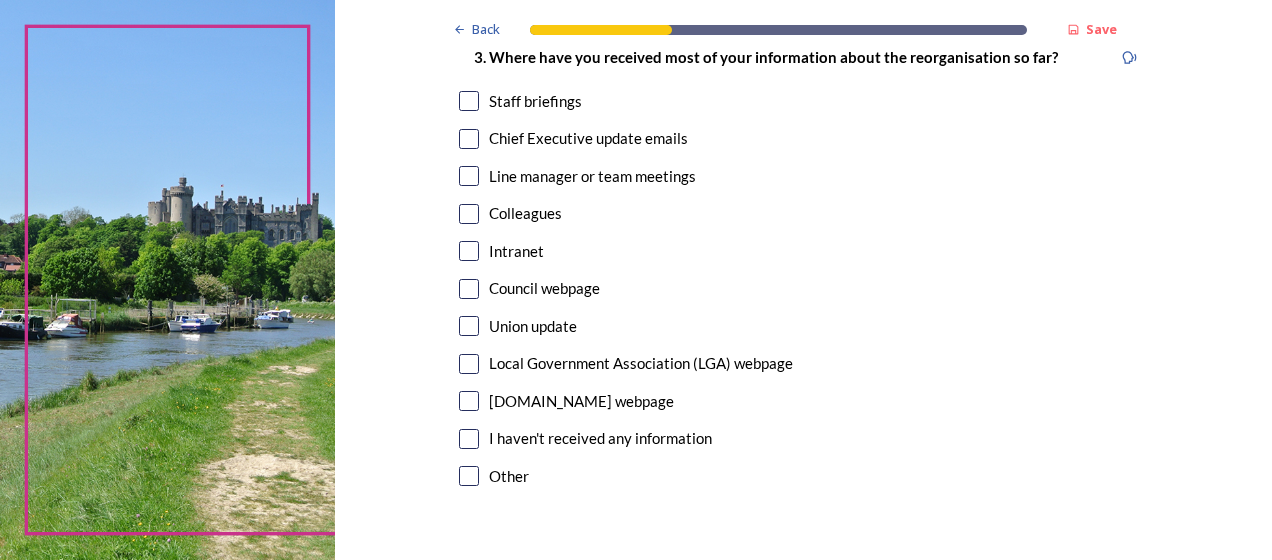 click on "Chief Executive update emails" at bounding box center [588, 138] 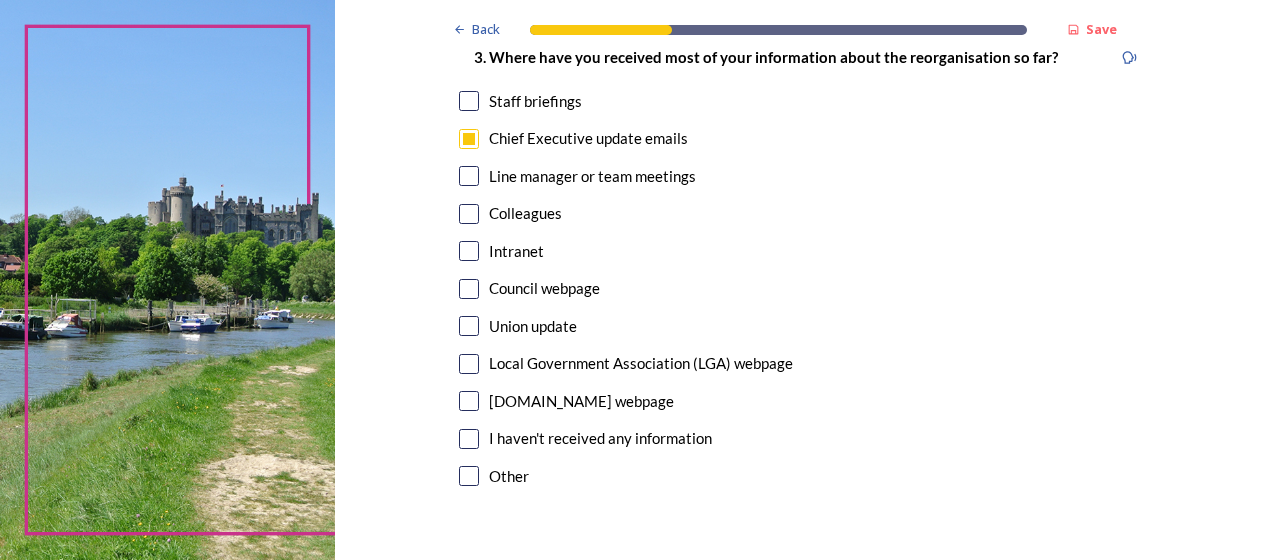checkbox on "true" 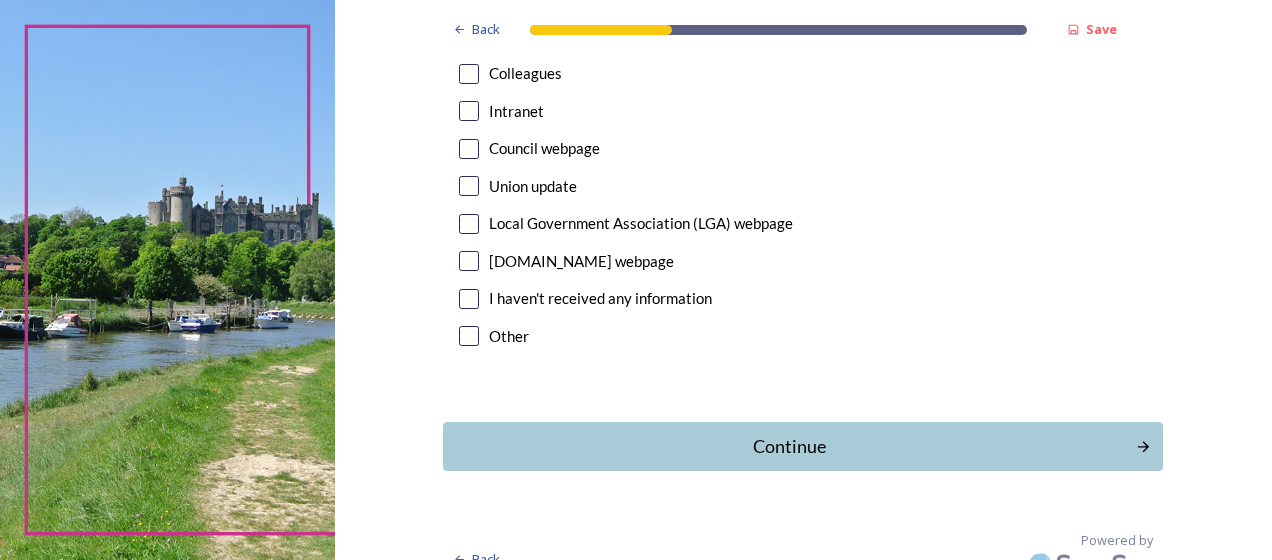 scroll, scrollTop: 1245, scrollLeft: 0, axis: vertical 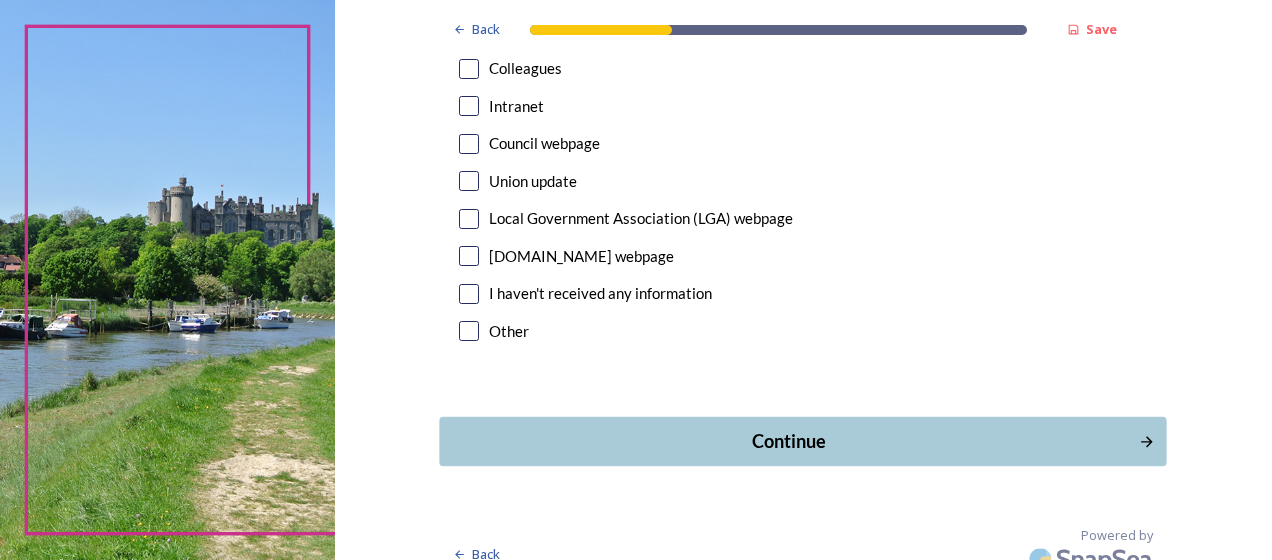 click on "Continue" at bounding box center [789, 441] 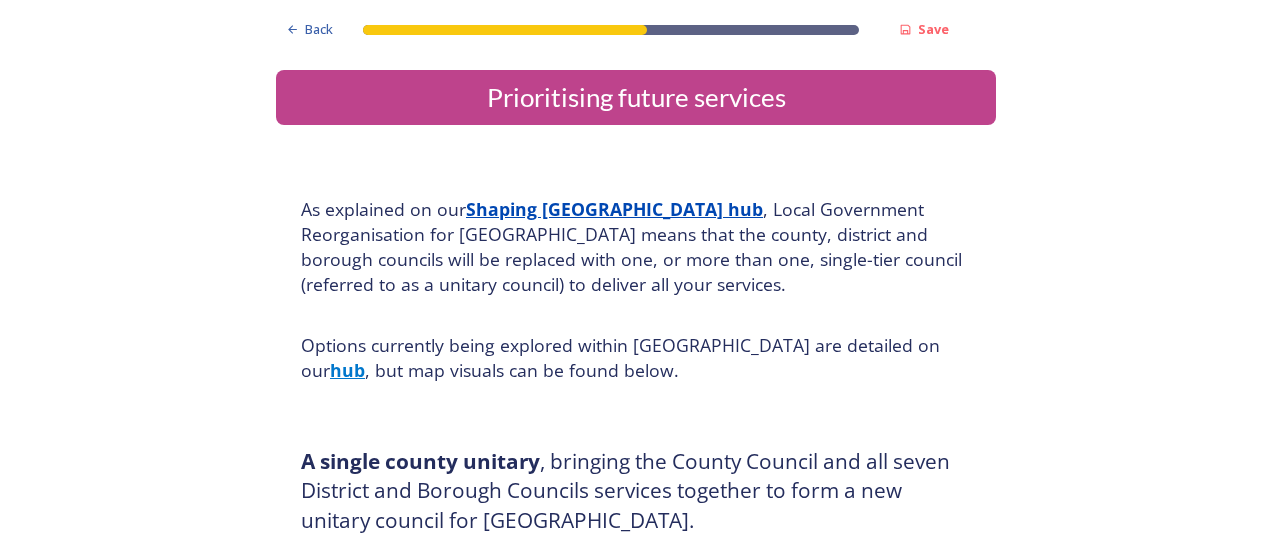 scroll, scrollTop: 100, scrollLeft: 0, axis: vertical 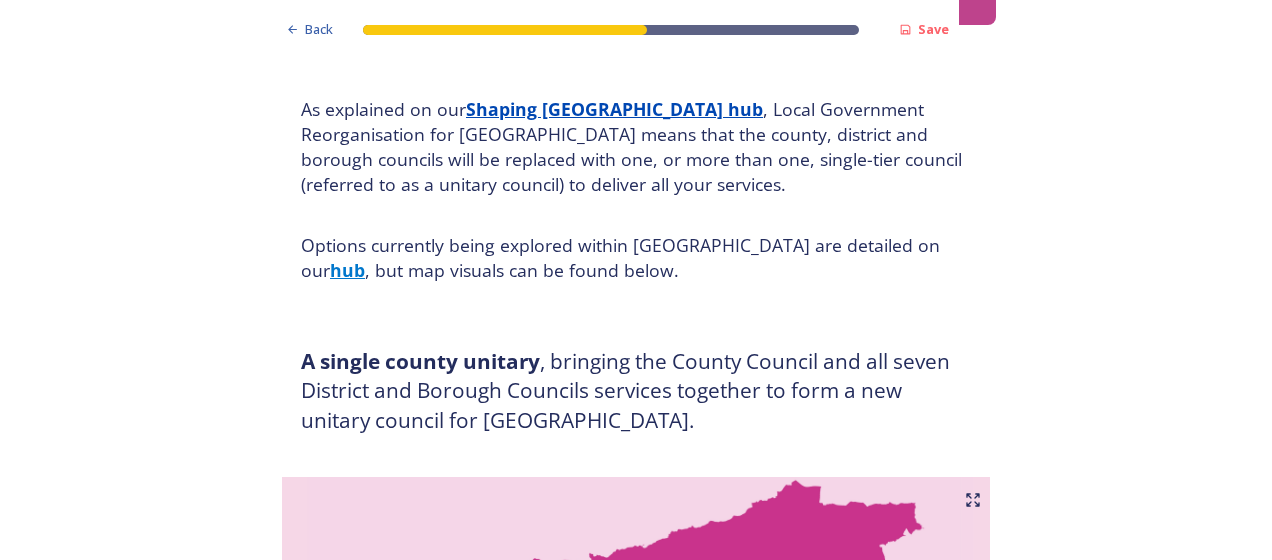 click on "Back Save Prioritising future services As explained on our  Shaping [GEOGRAPHIC_DATA] hub , Local Government Reorganisation for [GEOGRAPHIC_DATA] means that the county, district and borough councils will be replaced with one, or more than one, single-tier council (referred to as a unitary council) to deliver all your services.  Options currently being explored within [GEOGRAPHIC_DATA] are detailed on our  hub , but map visuals can be found below. A single county unitary , bringing the County Council and all seven District and Borough Councils services together to form a new unitary council for [GEOGRAPHIC_DATA]. Single unitary model (You can enlarge this map by clicking on the square expand icon in the top right of the image) Two unitary option, variation 1  -   one unitary combining Arun, [GEOGRAPHIC_DATA] and Worthing footprints and one unitary combining Adur, [GEOGRAPHIC_DATA], [GEOGRAPHIC_DATA], and Mid-Sussex footprints. Two unitary model variation 1 (You can enlarge this map by clicking on the square expand icon in the top right of the image) * Positive" at bounding box center [636, 2929] 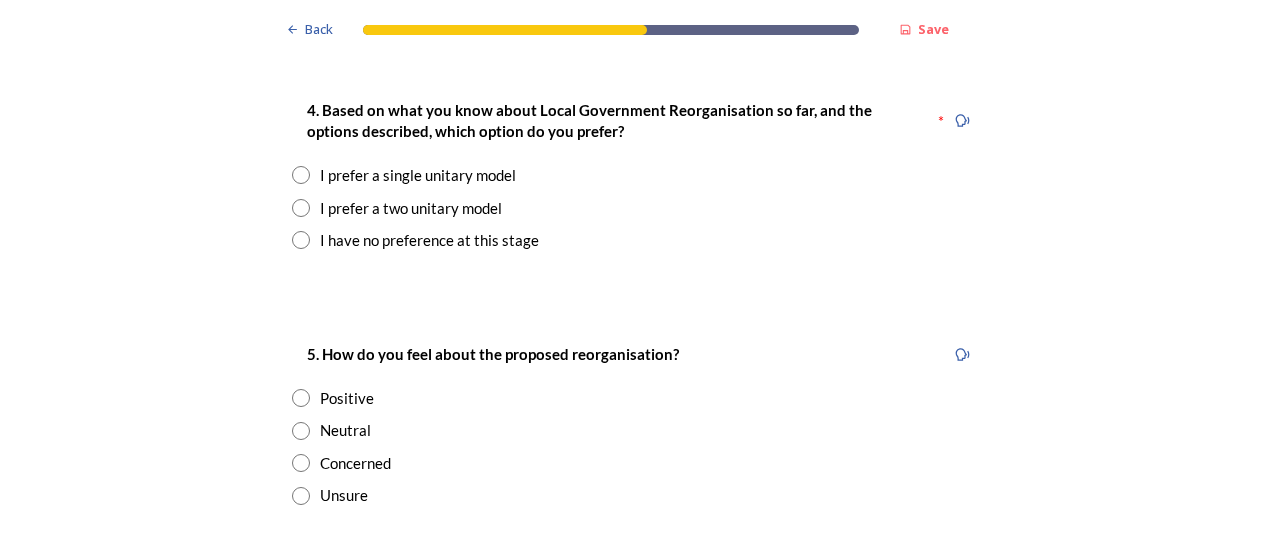 scroll, scrollTop: 2600, scrollLeft: 0, axis: vertical 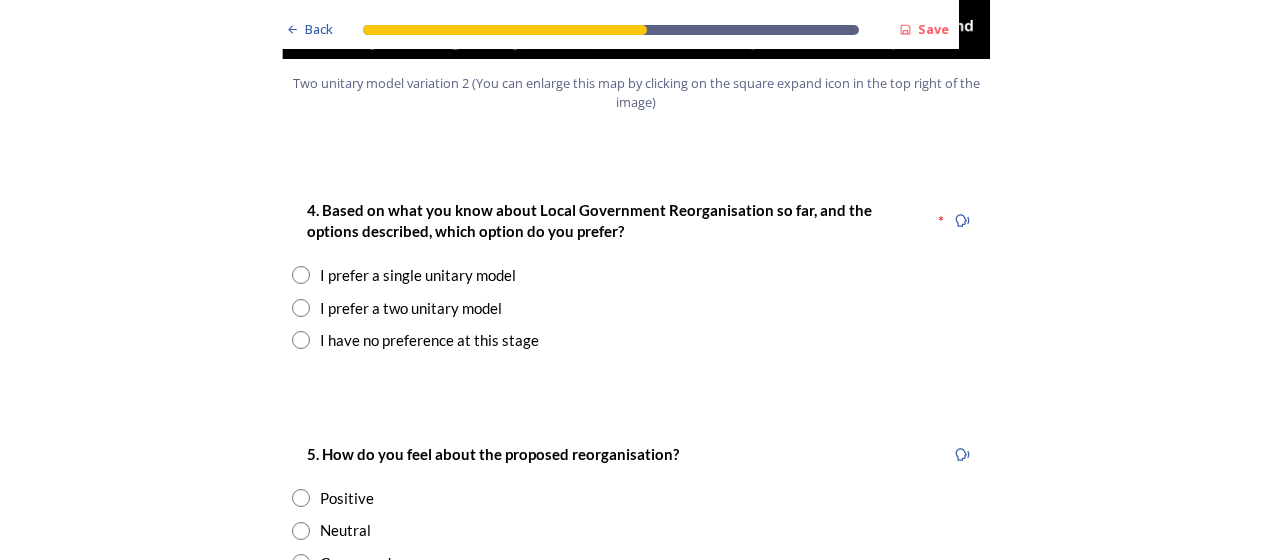 click on "I have no preference at this stage" at bounding box center (429, 340) 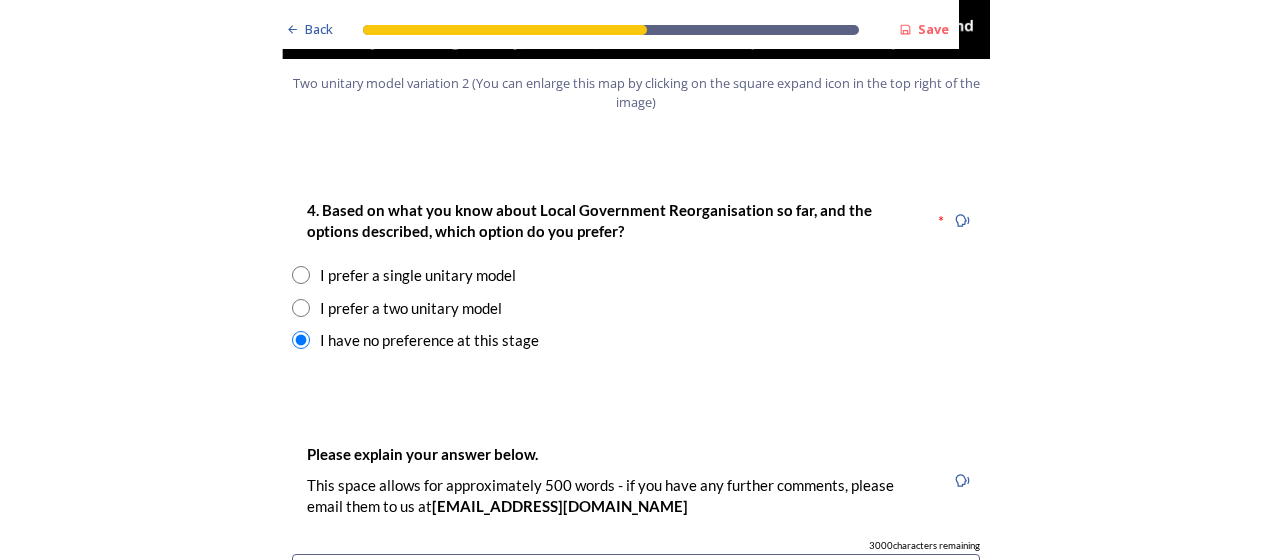 click on "I prefer a single unitary model" at bounding box center (418, 275) 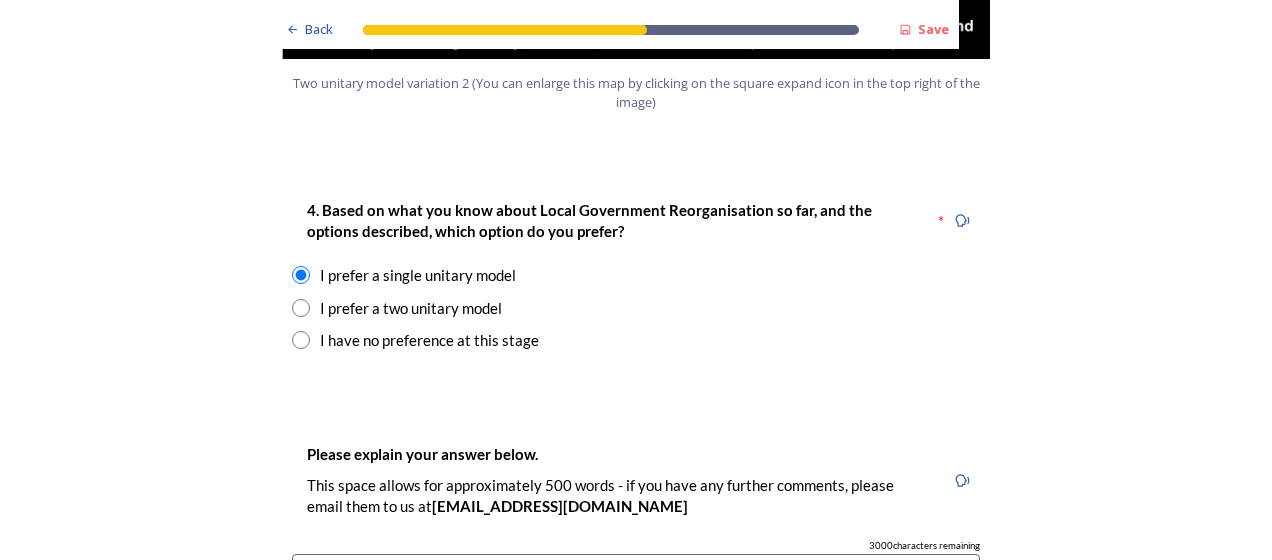 click on "I prefer a two unitary model" at bounding box center [411, 308] 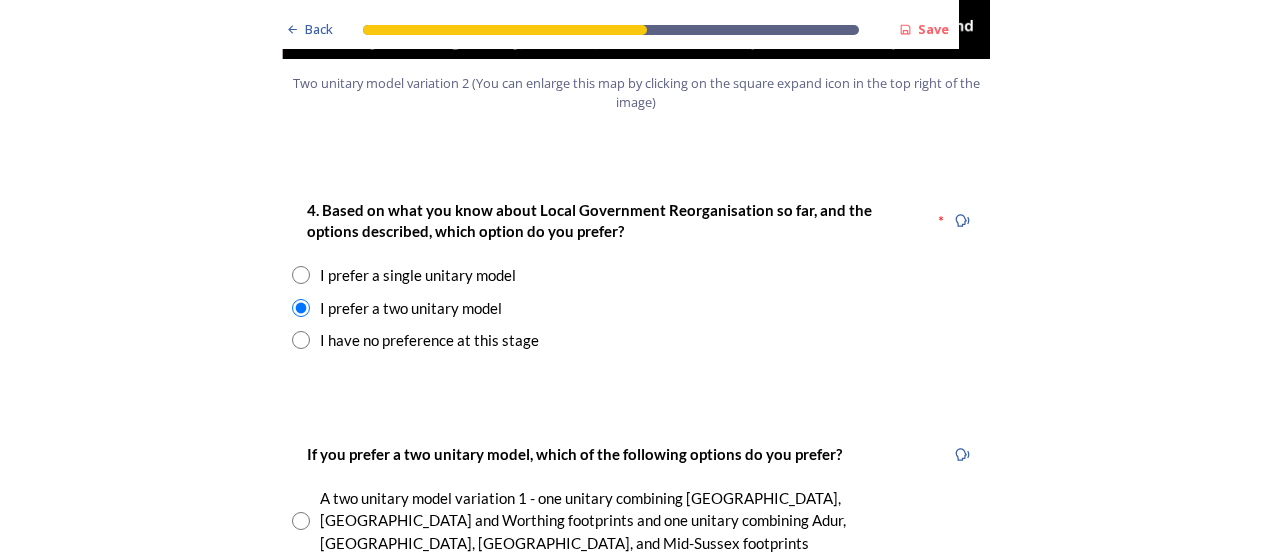 click on "I have no preference at this stage" at bounding box center [429, 340] 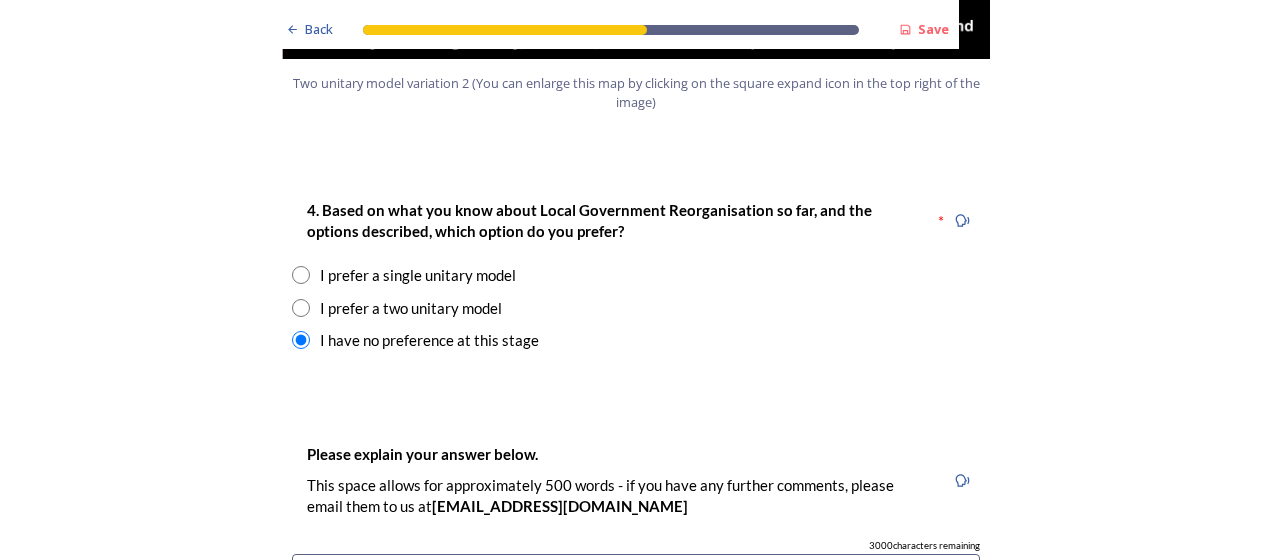 click on "I prefer a single unitary model" at bounding box center (418, 275) 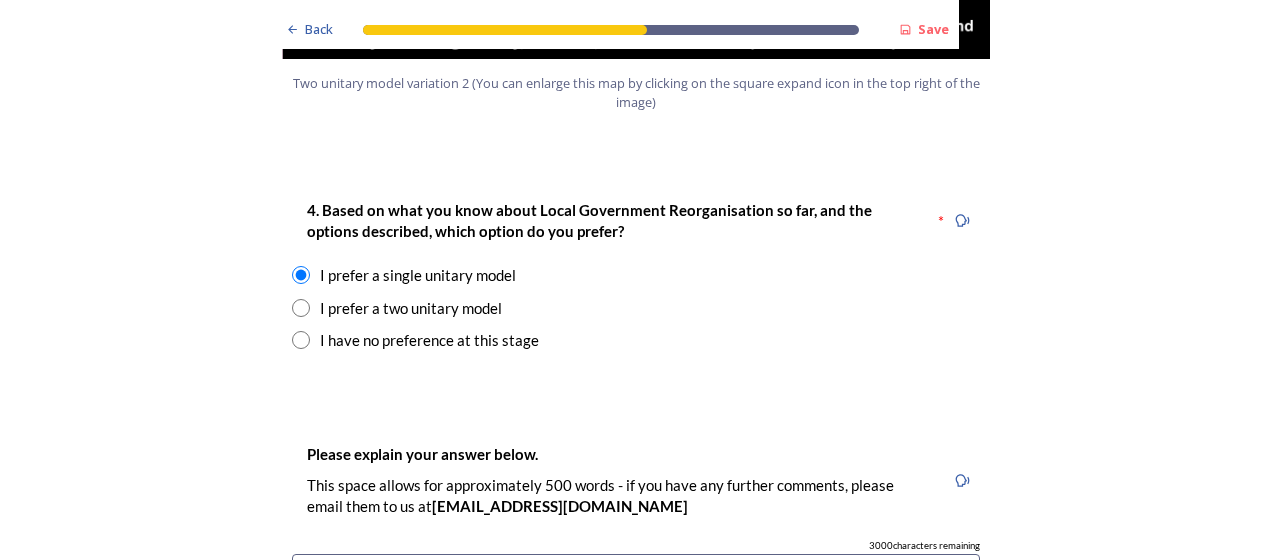 click on "I prefer a two unitary model" at bounding box center [411, 308] 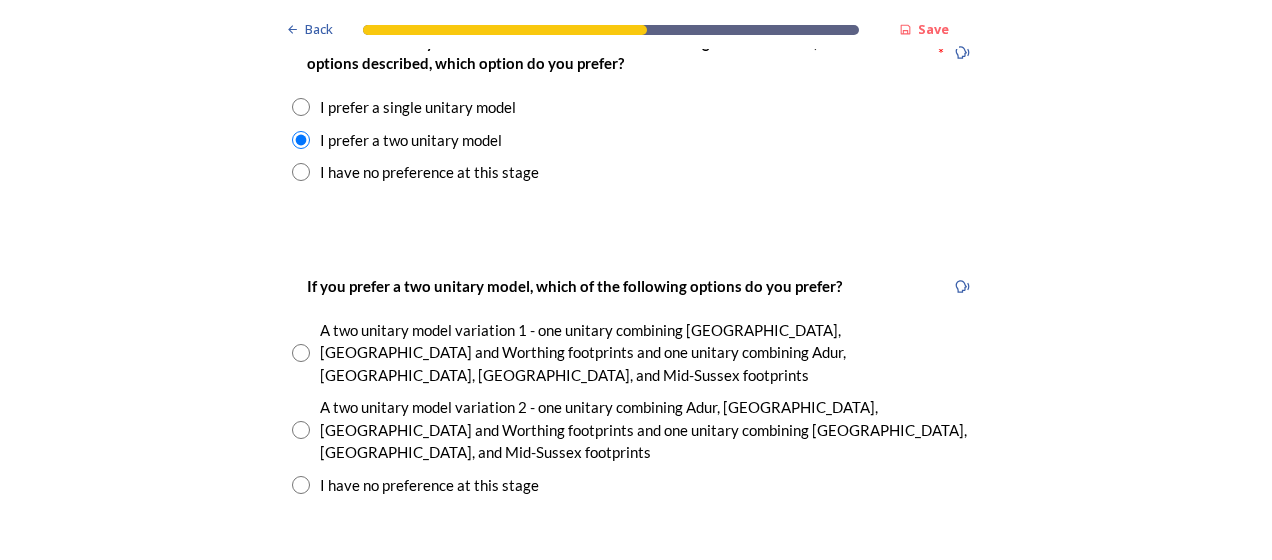 scroll, scrollTop: 2800, scrollLeft: 0, axis: vertical 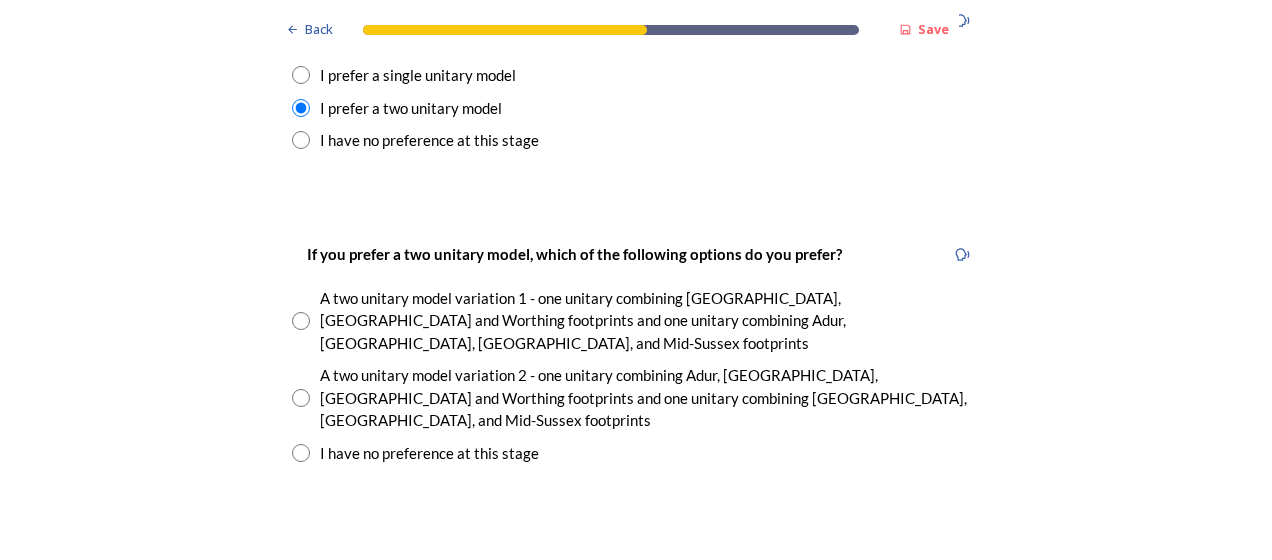 click on "I have no preference at this stage" at bounding box center (429, 140) 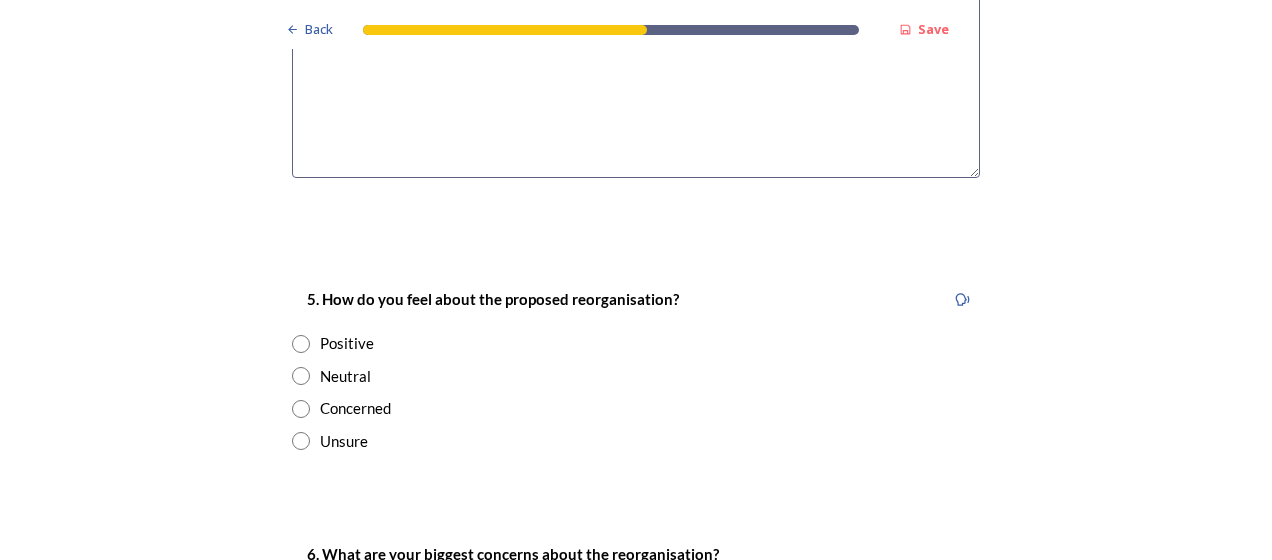 scroll, scrollTop: 2600, scrollLeft: 0, axis: vertical 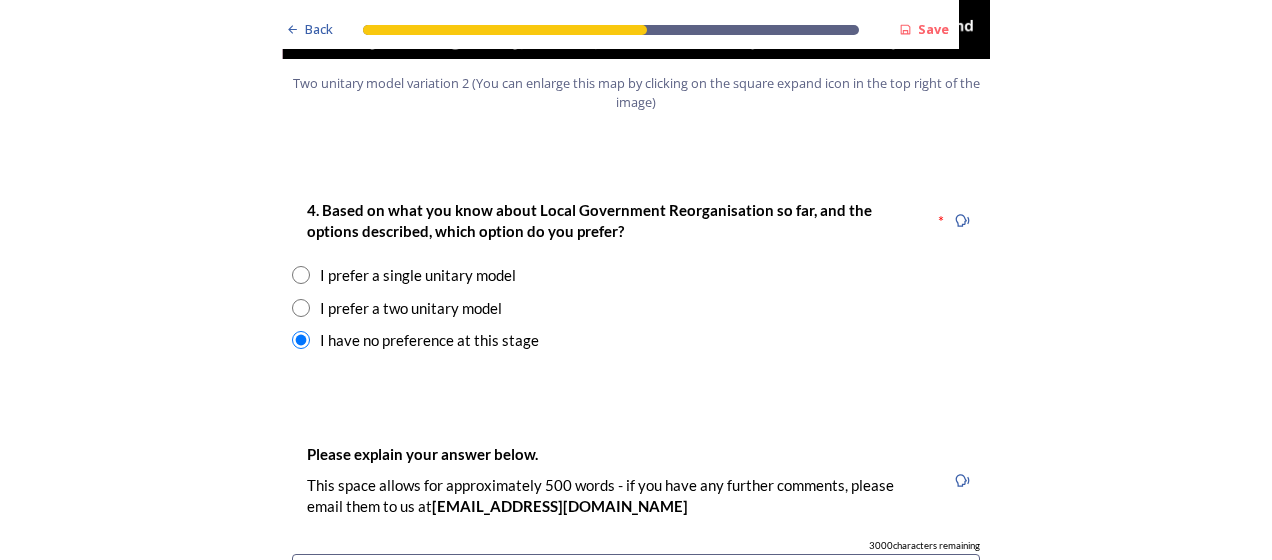 click on "I prefer a two unitary model" at bounding box center (411, 308) 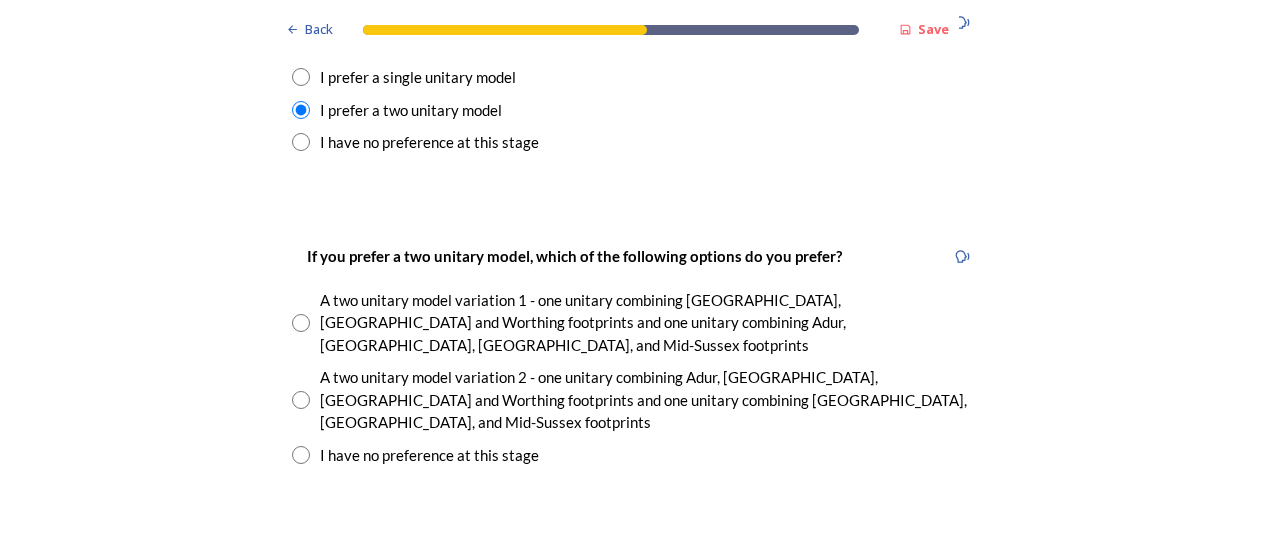 scroll, scrollTop: 2800, scrollLeft: 0, axis: vertical 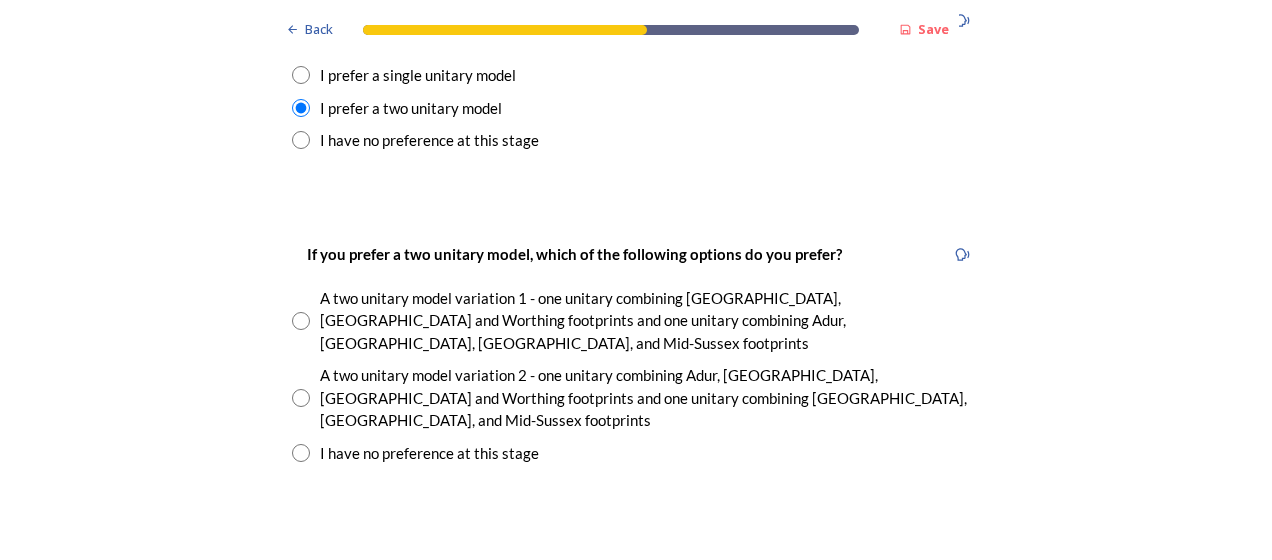 click on "I have no preference at this stage" at bounding box center (429, 453) 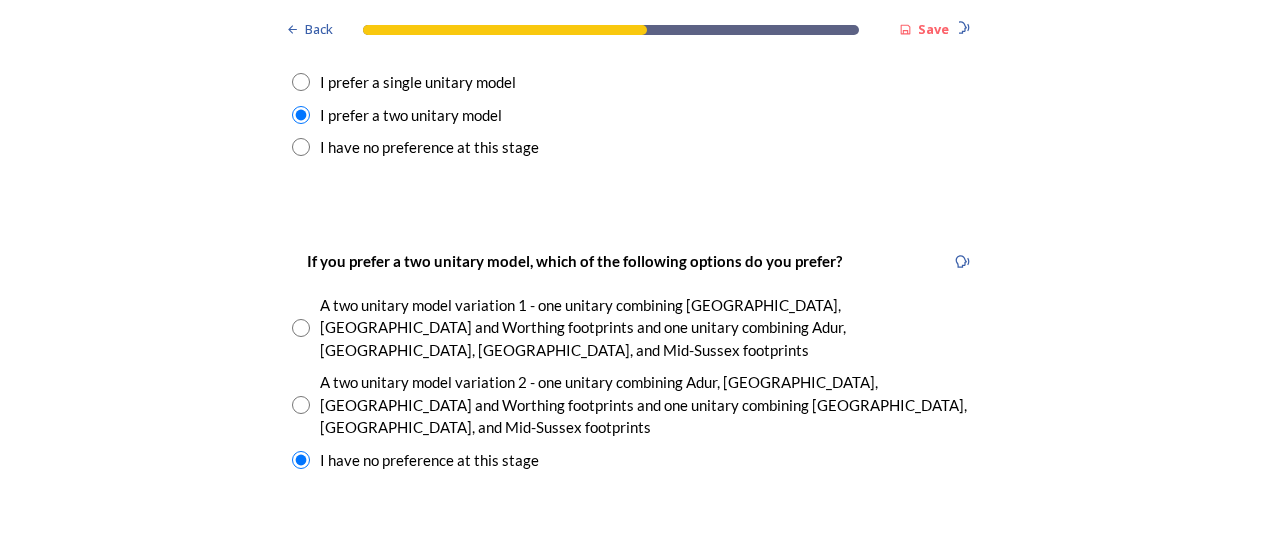 scroll, scrollTop: 2700, scrollLeft: 0, axis: vertical 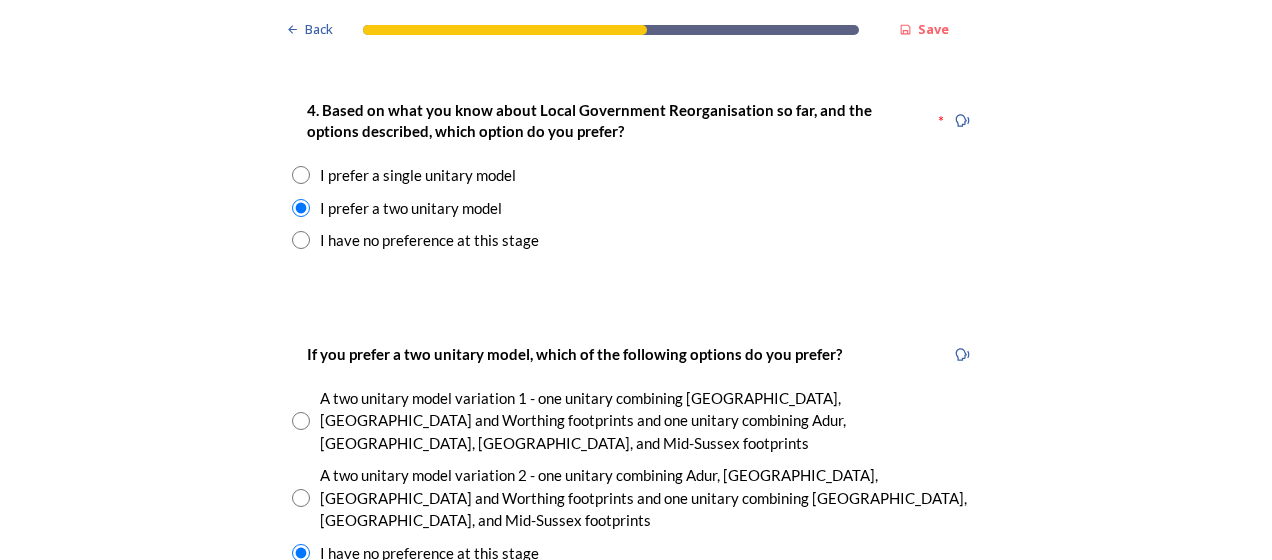 click on "I have no preference at this stage" at bounding box center (429, 240) 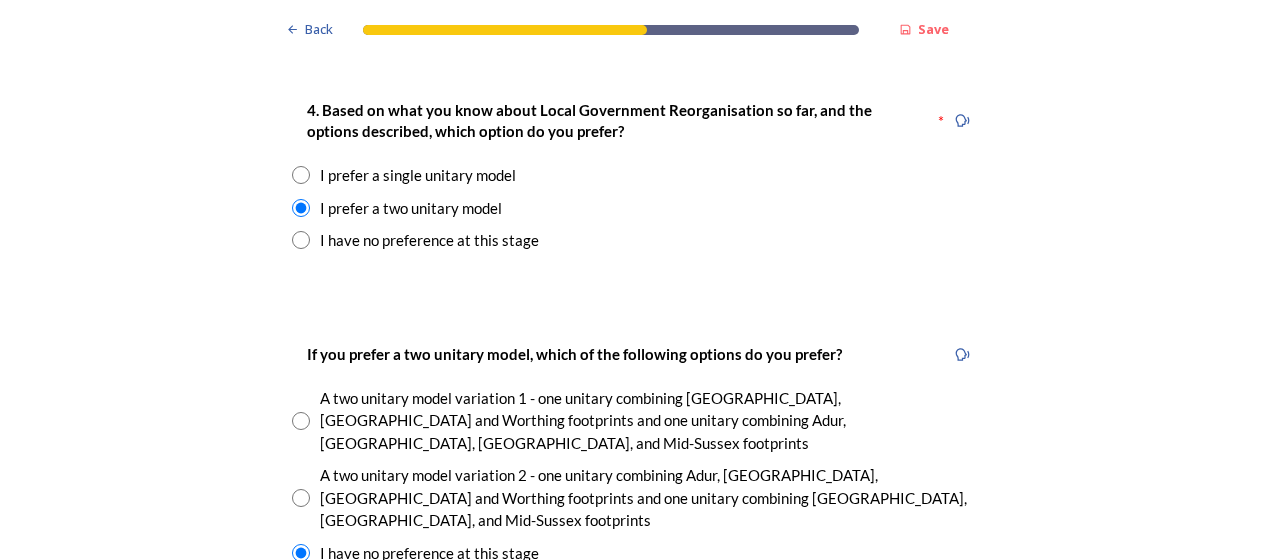 radio on "false" 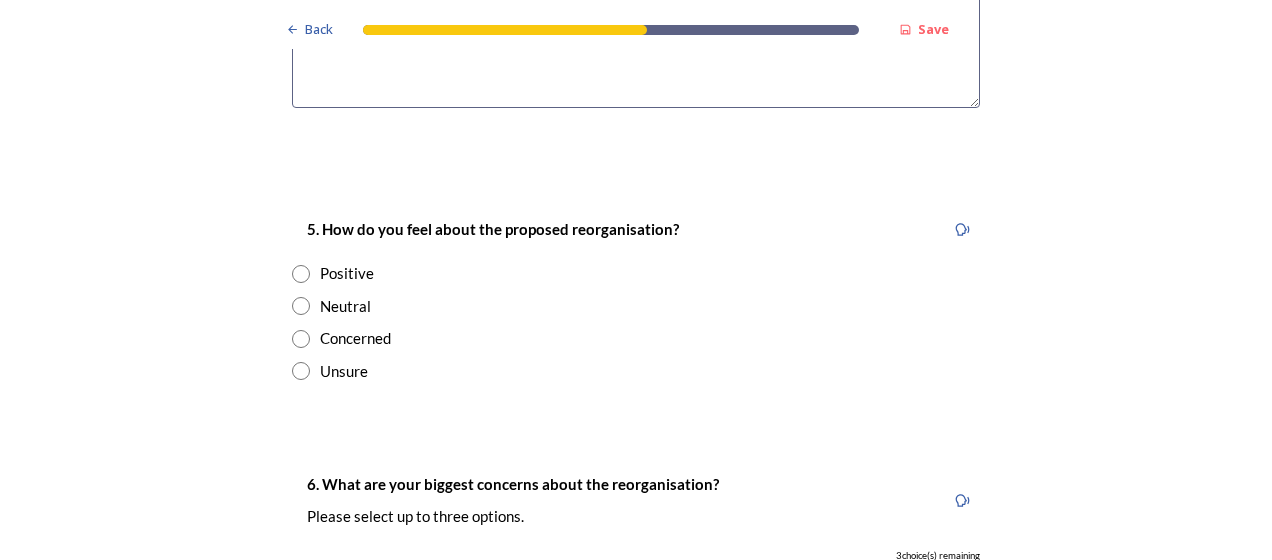 scroll, scrollTop: 3300, scrollLeft: 0, axis: vertical 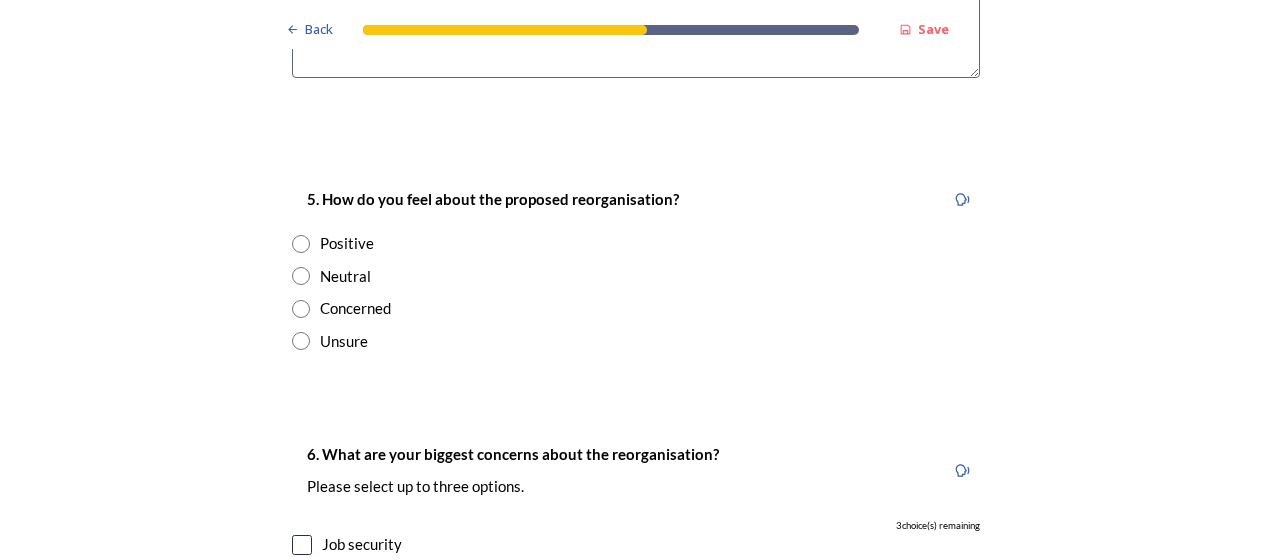 click on "Neutral" at bounding box center [345, 276] 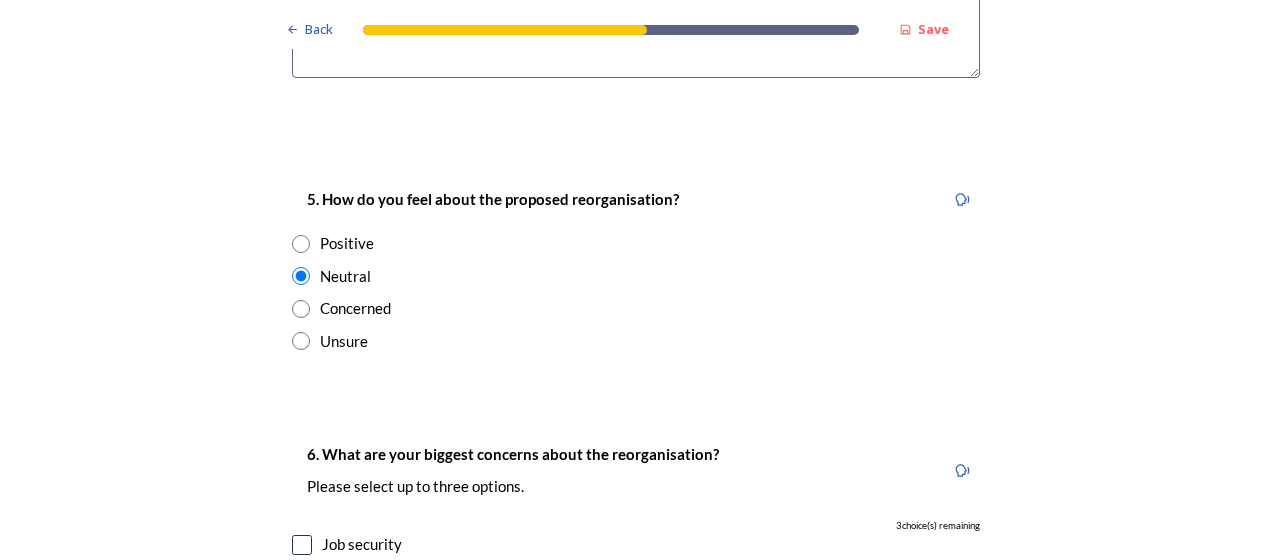 click on "Back Save Prioritising future services As explained on our  Shaping [GEOGRAPHIC_DATA] hub , Local Government Reorganisation for [GEOGRAPHIC_DATA] means that the county, district and borough councils will be replaced with one, or more than one, single-tier council (referred to as a unitary council) to deliver all your services.  Options currently being explored within [GEOGRAPHIC_DATA] are detailed on our  hub , but map visuals can be found below. A single county unitary , bringing the County Council and all seven District and Borough Councils services together to form a new unitary council for [GEOGRAPHIC_DATA]. Single unitary model (You can enlarge this map by clicking on the square expand icon in the top right of the image) Two unitary option, variation 1  -   one unitary combining Arun, [GEOGRAPHIC_DATA] and Worthing footprints and one unitary combining Adur, [GEOGRAPHIC_DATA], [GEOGRAPHIC_DATA], and Mid-Sussex footprints. Two unitary model variation 1 (You can enlarge this map by clicking on the square expand icon in the top right of the image) * 3000 3" at bounding box center (636, -48) 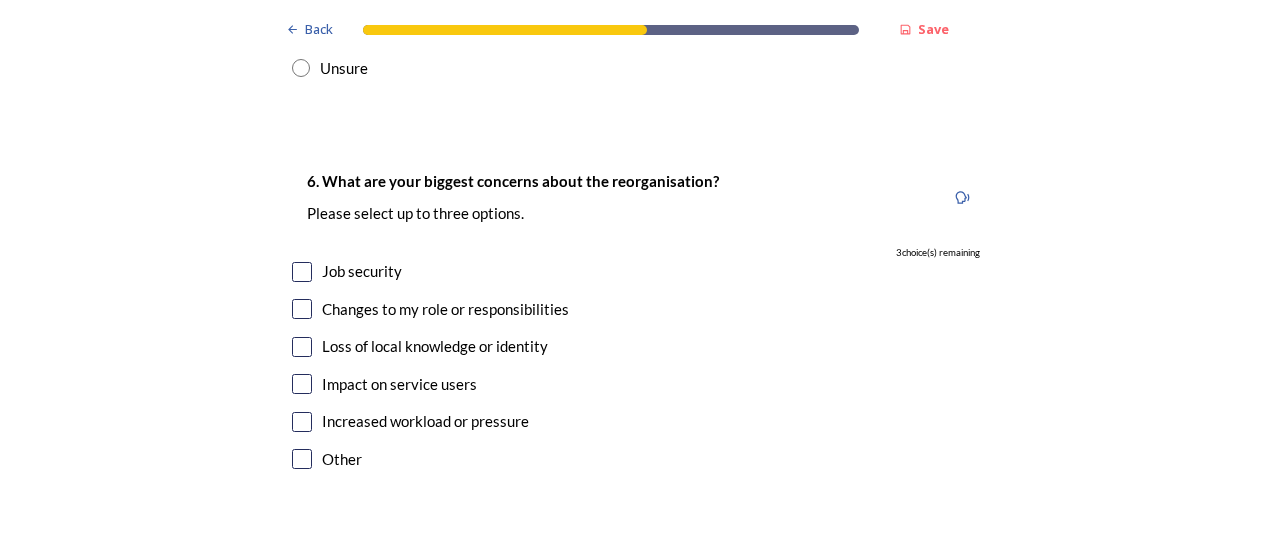 scroll, scrollTop: 3600, scrollLeft: 0, axis: vertical 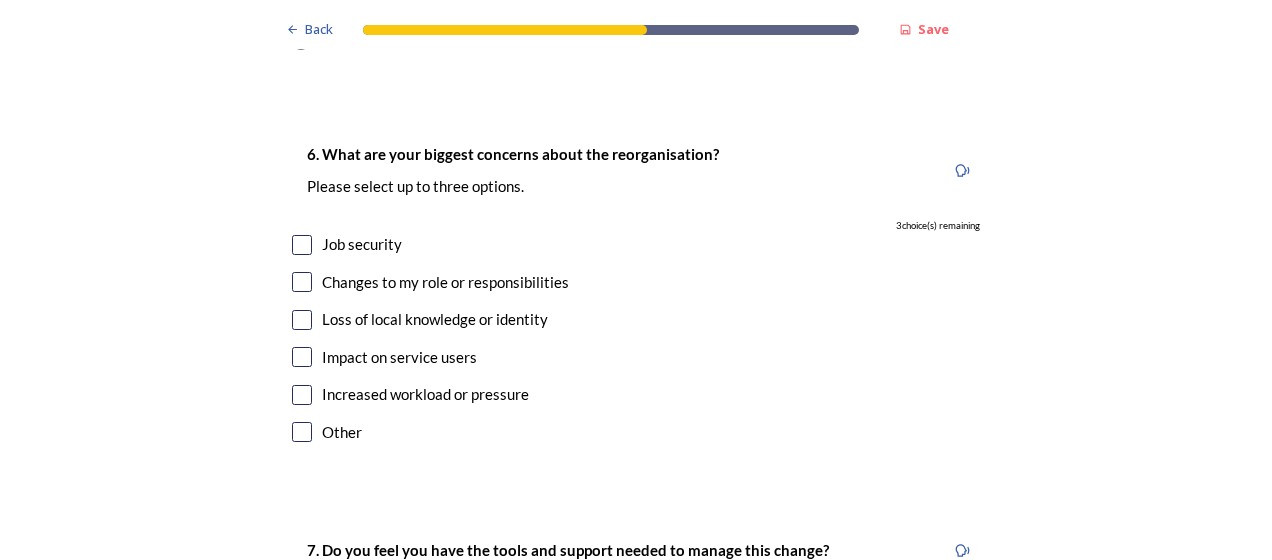 click at bounding box center (302, 245) 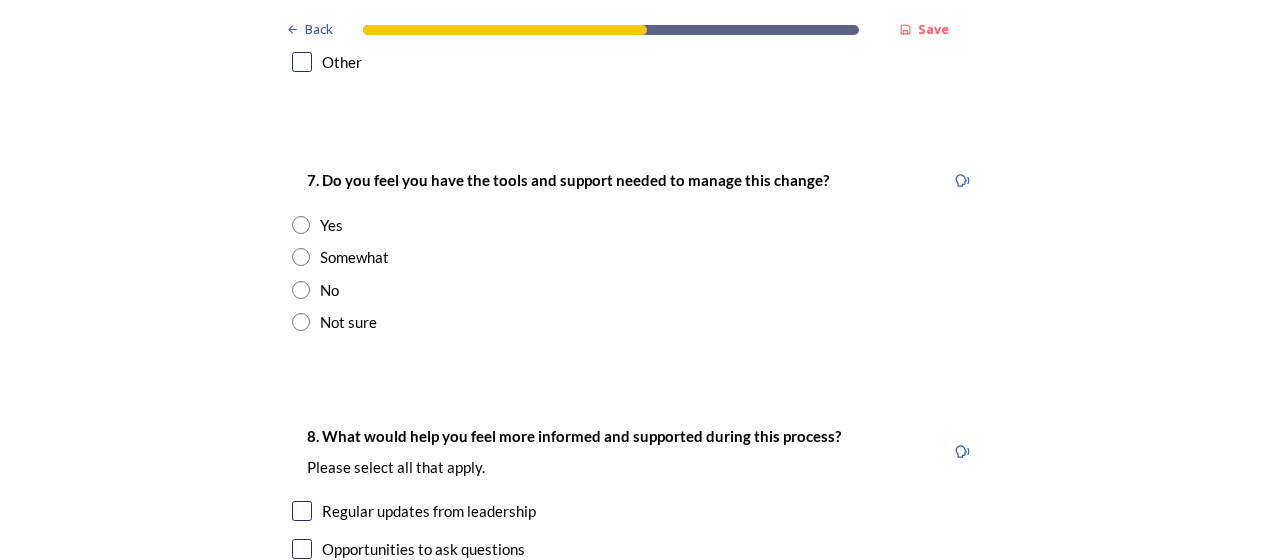 scroll, scrollTop: 4000, scrollLeft: 0, axis: vertical 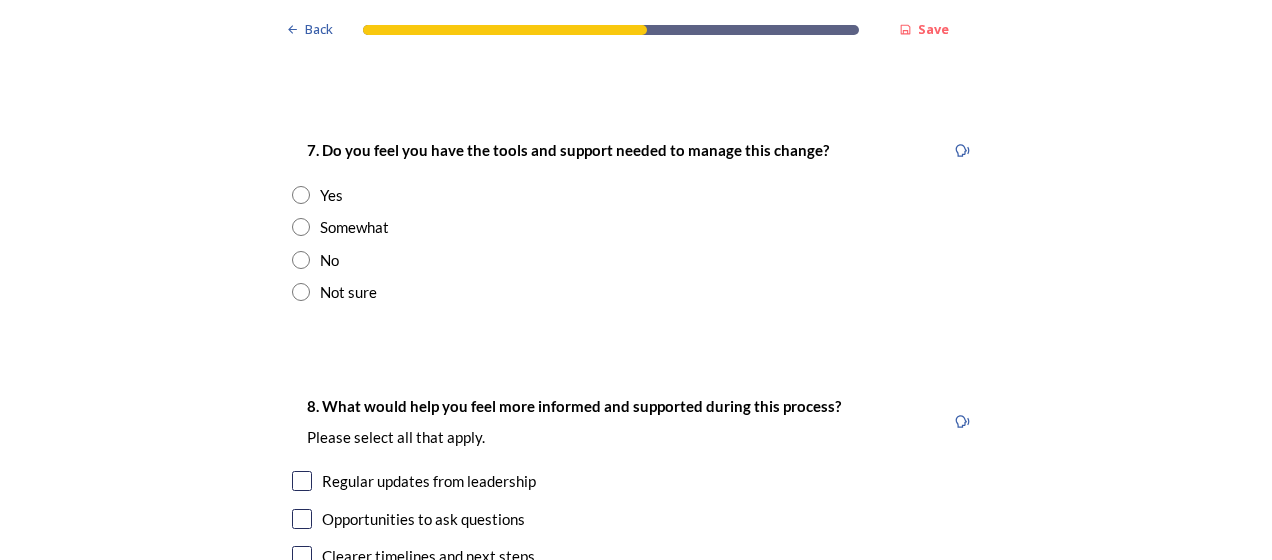click on "Somewhat" at bounding box center (354, 227) 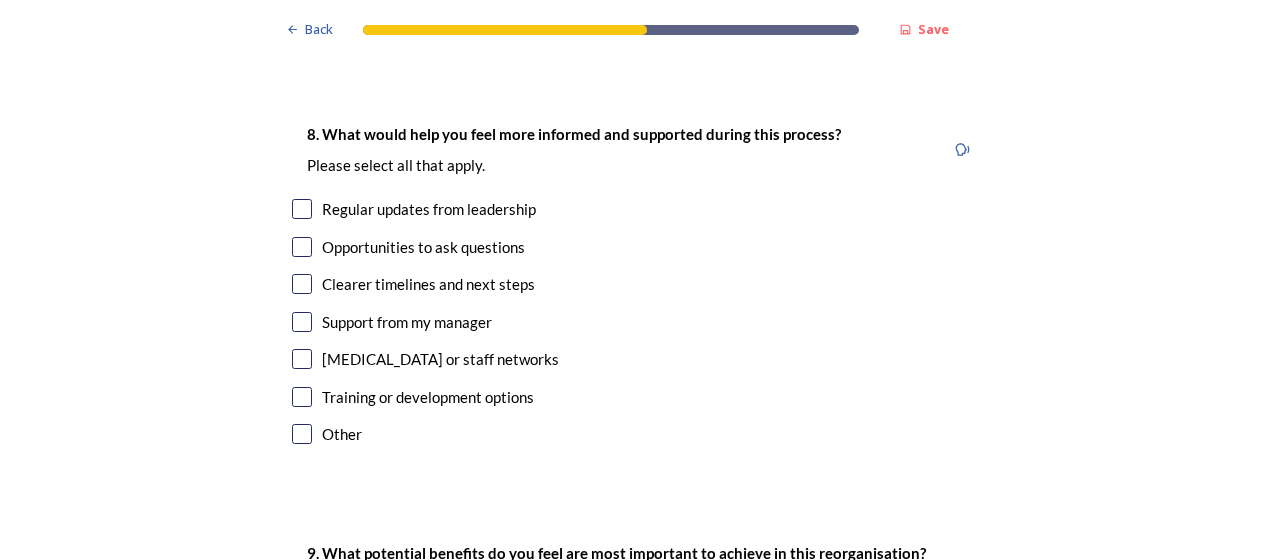 scroll, scrollTop: 4300, scrollLeft: 0, axis: vertical 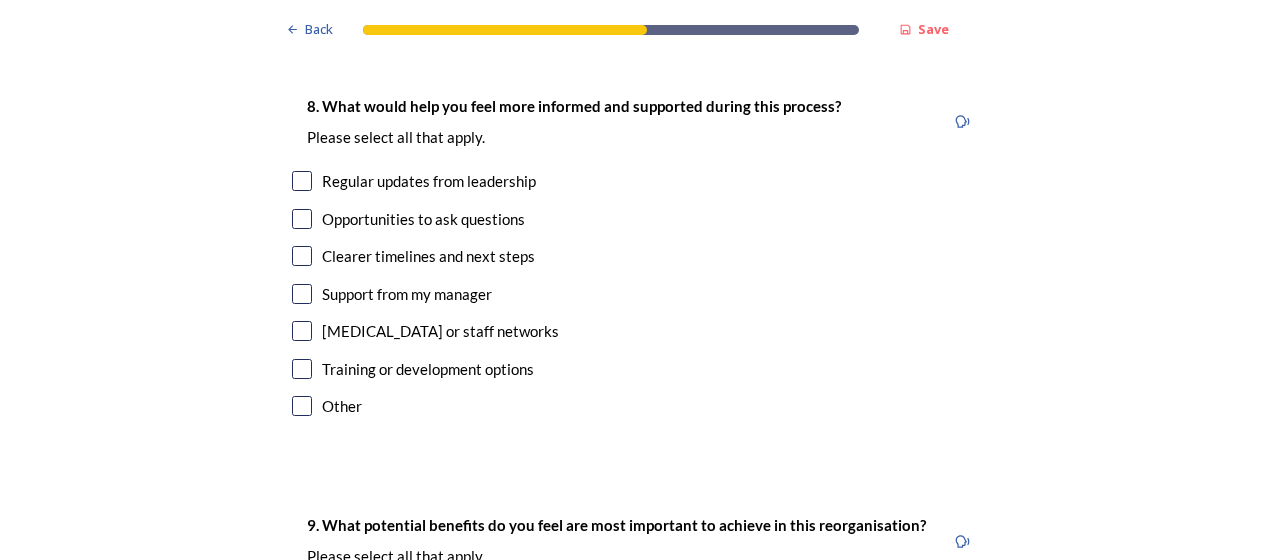 click on "Clearer timelines and next steps" at bounding box center (428, 256) 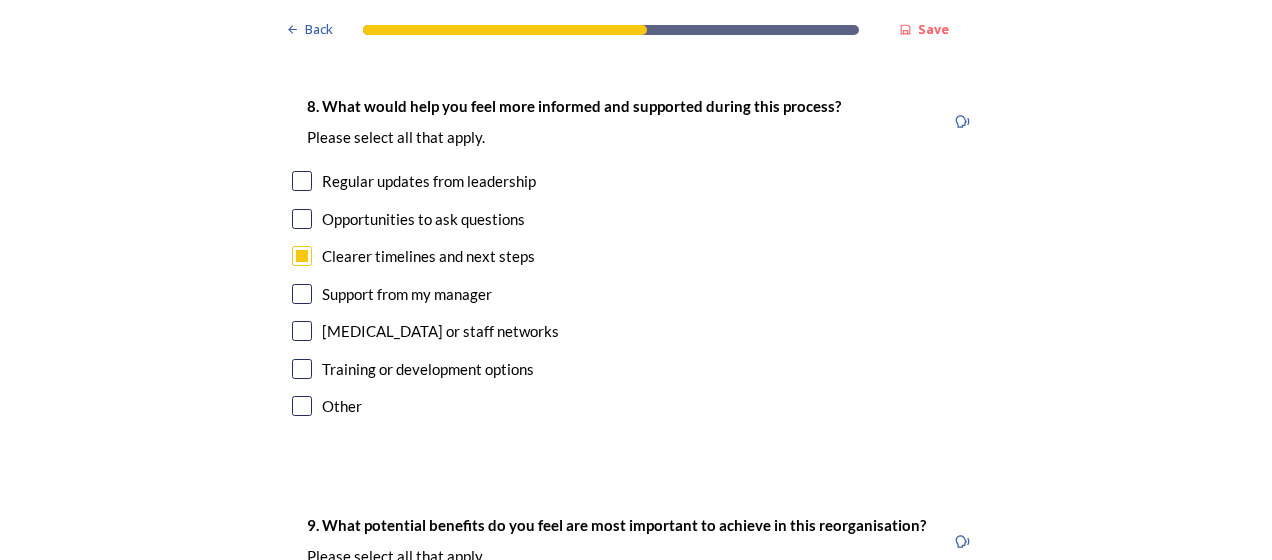 checkbox on "true" 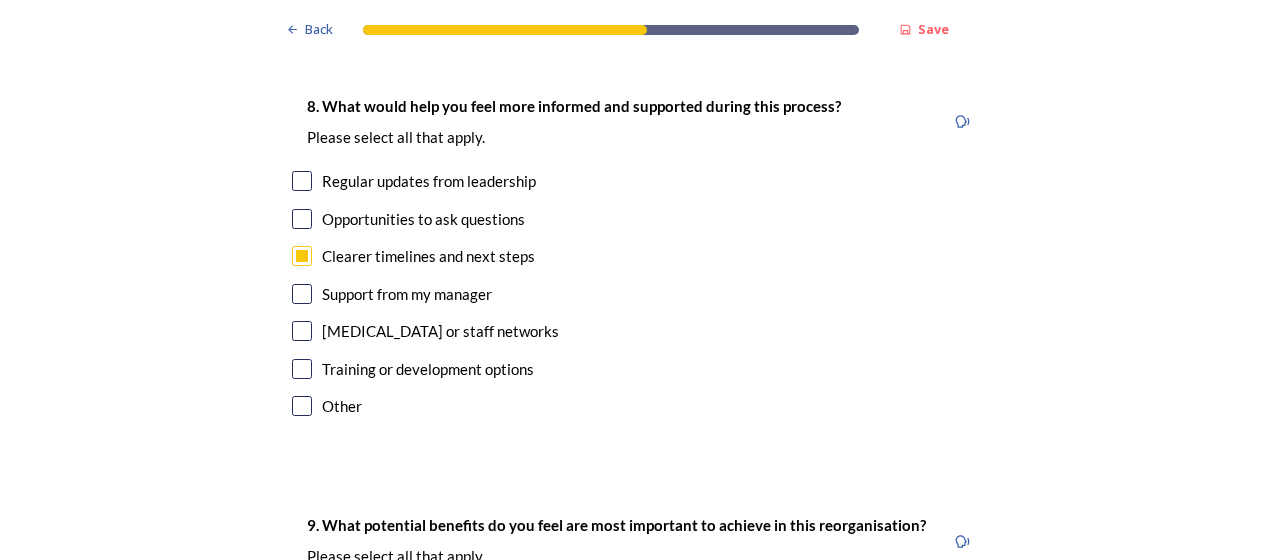click on "Opportunities to ask questions" at bounding box center (423, 219) 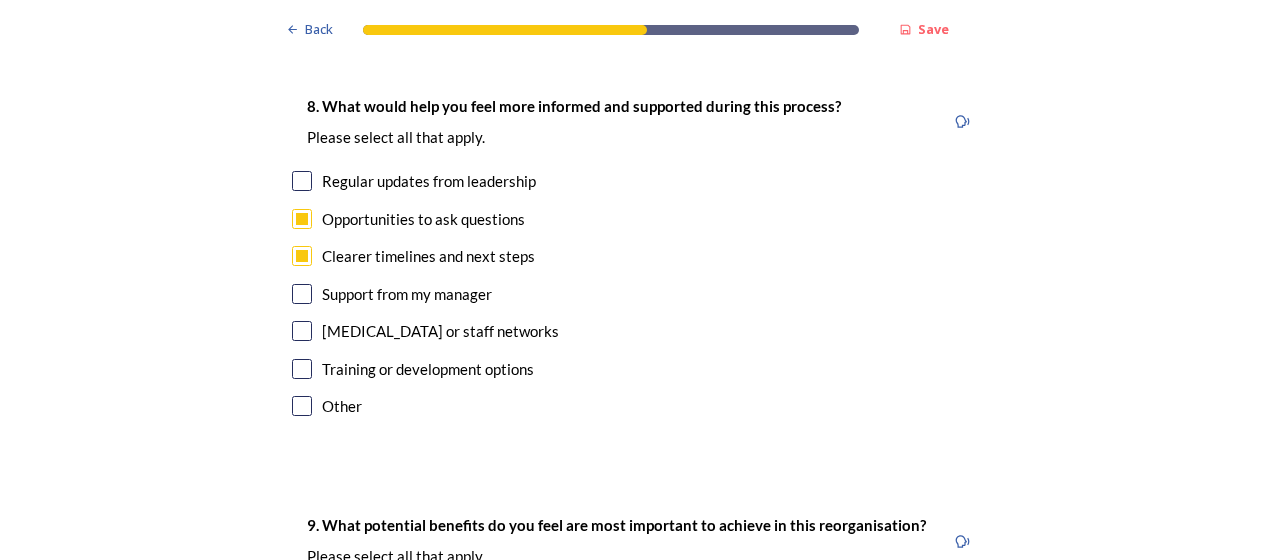 checkbox on "true" 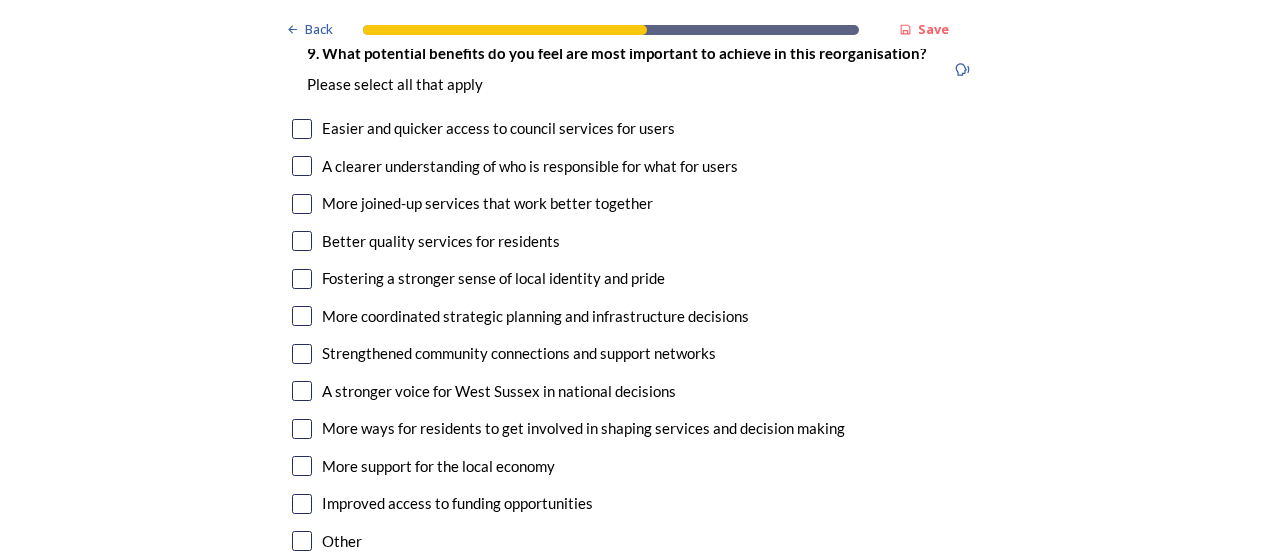 scroll, scrollTop: 4800, scrollLeft: 0, axis: vertical 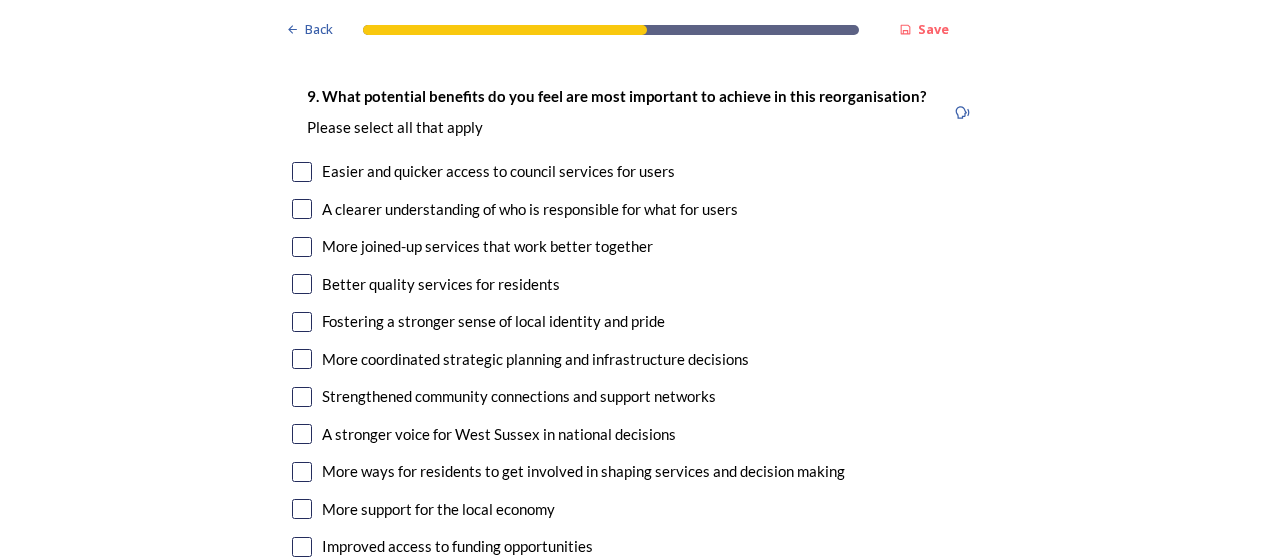 drag, startPoint x: 206, startPoint y: 223, endPoint x: 203, endPoint y: 263, distance: 40.112343 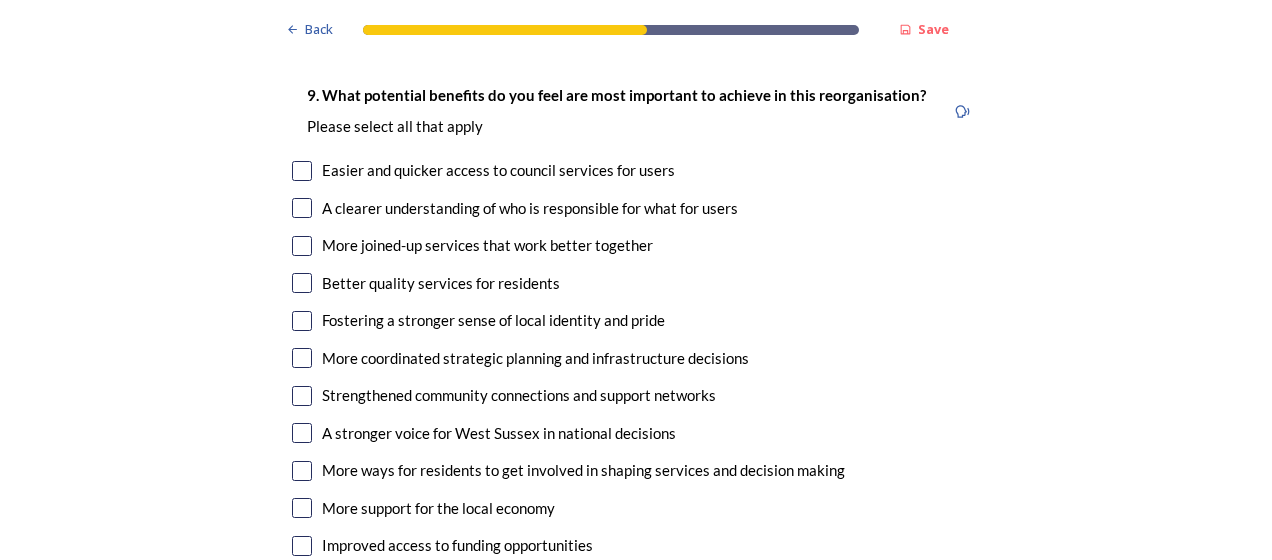 click at bounding box center [302, 396] 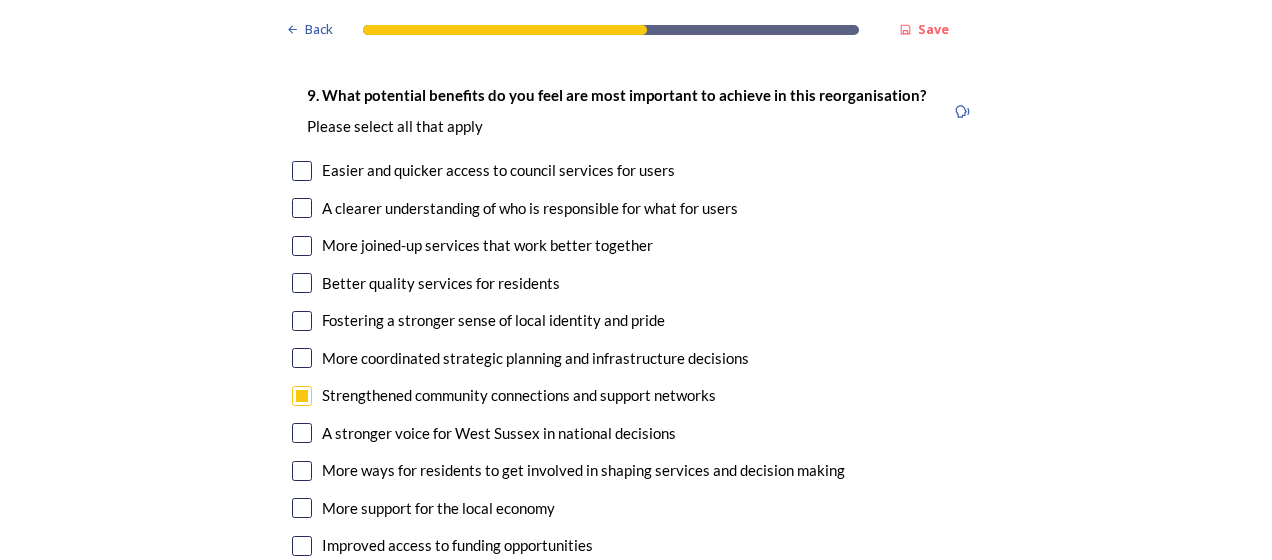 click at bounding box center [302, 433] 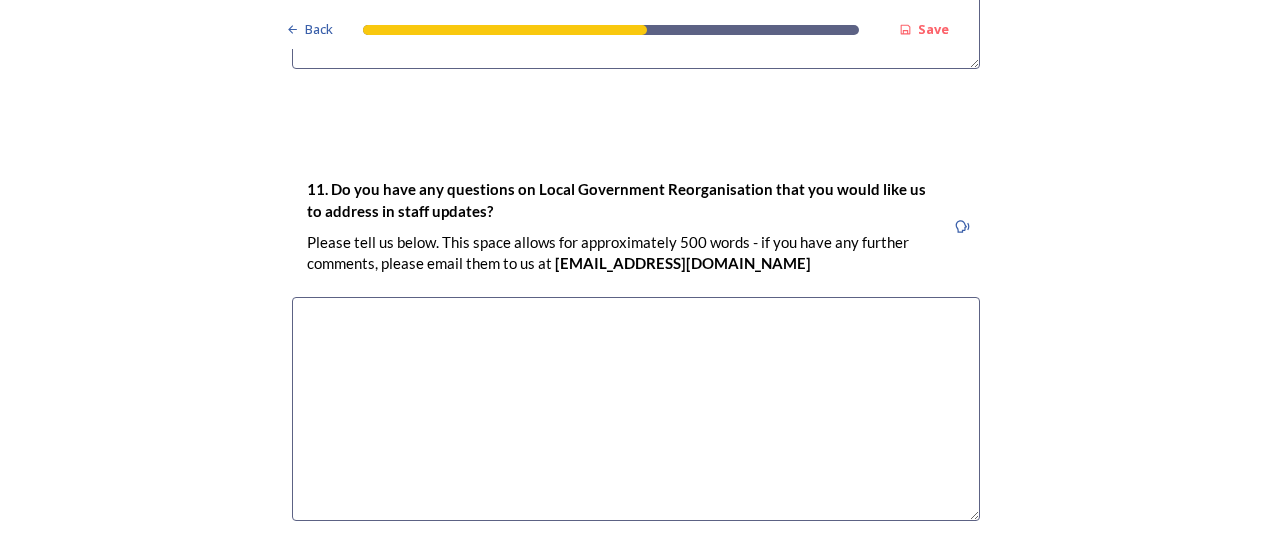 scroll, scrollTop: 5884, scrollLeft: 0, axis: vertical 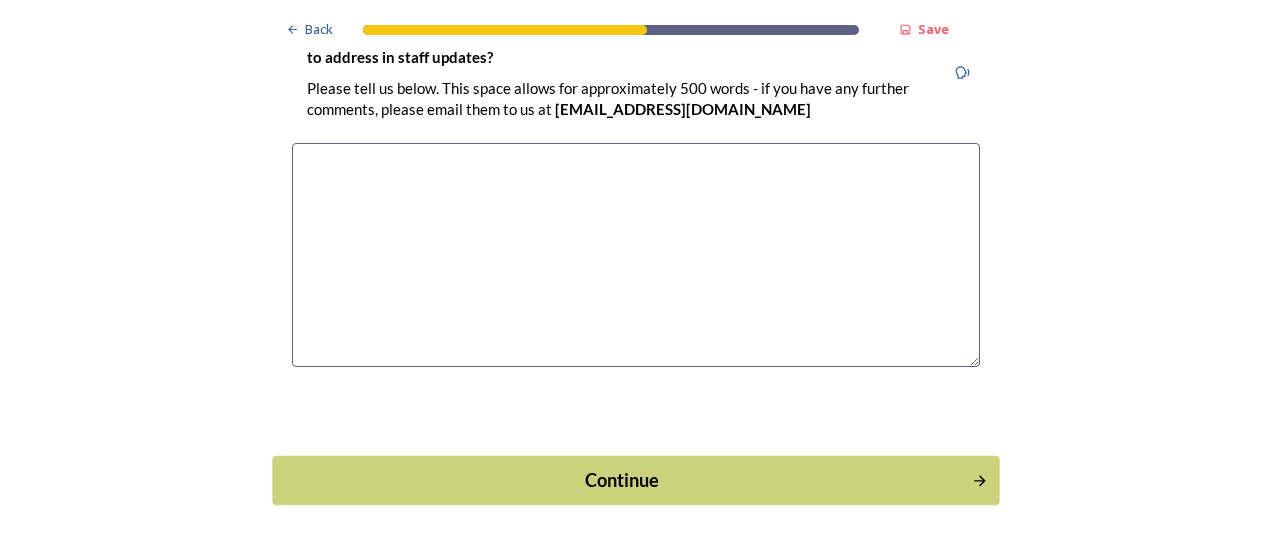 click on "Continue" at bounding box center [622, 480] 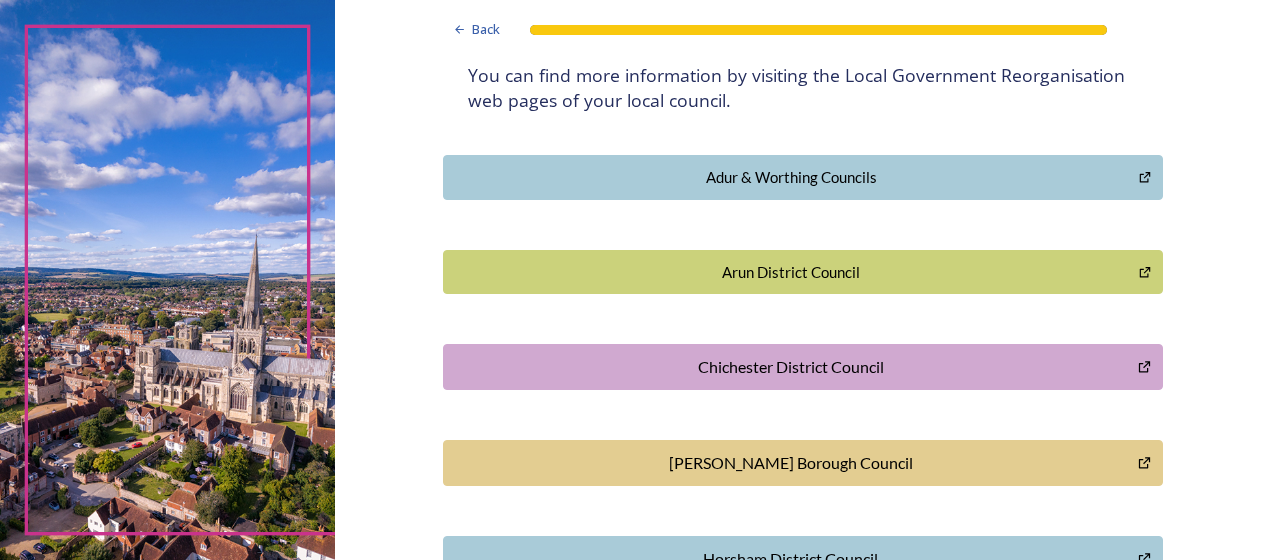 scroll, scrollTop: 424, scrollLeft: 0, axis: vertical 